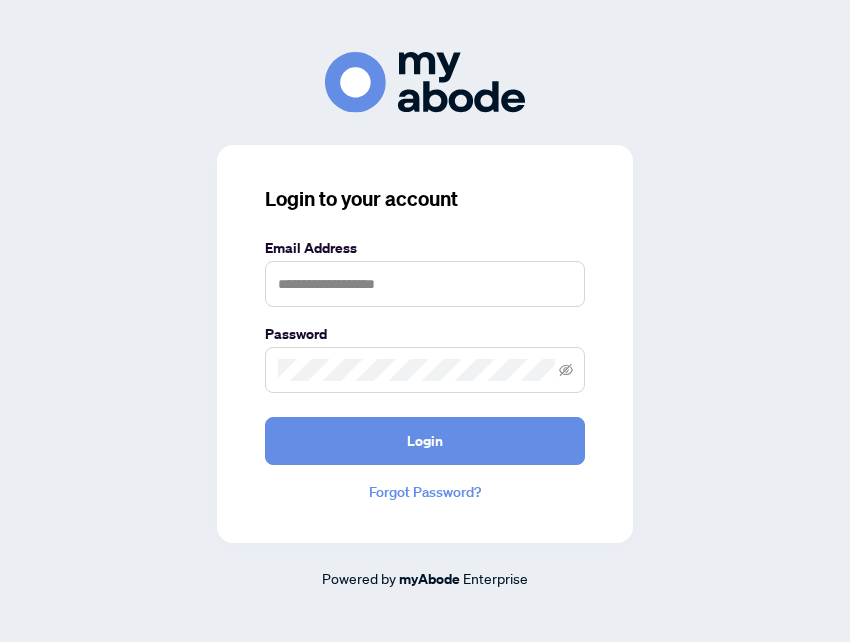 scroll, scrollTop: 0, scrollLeft: 0, axis: both 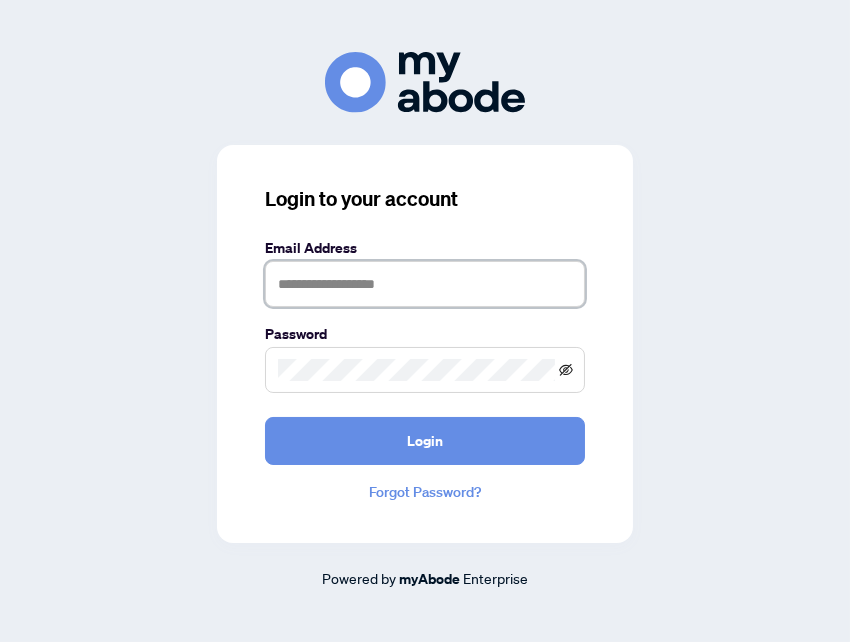 type on "**********" 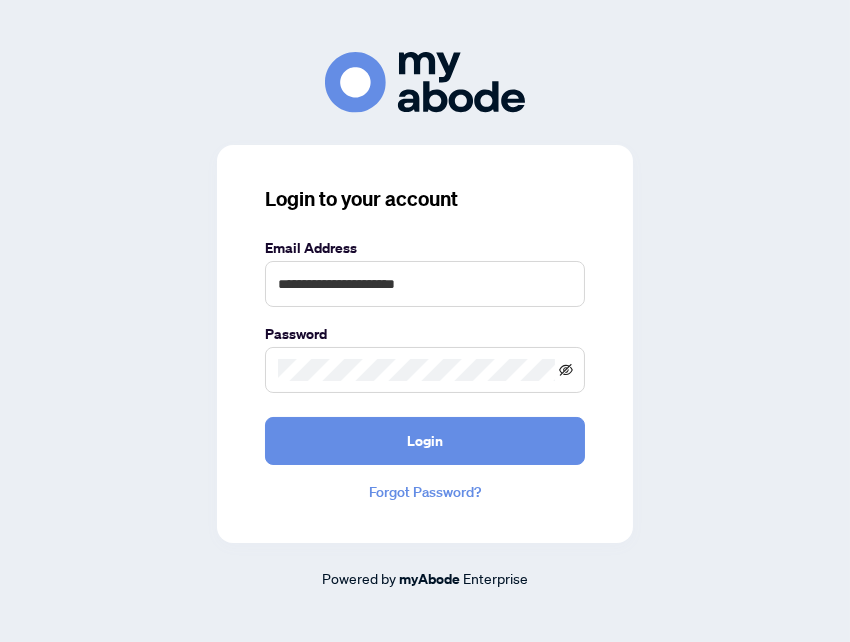click 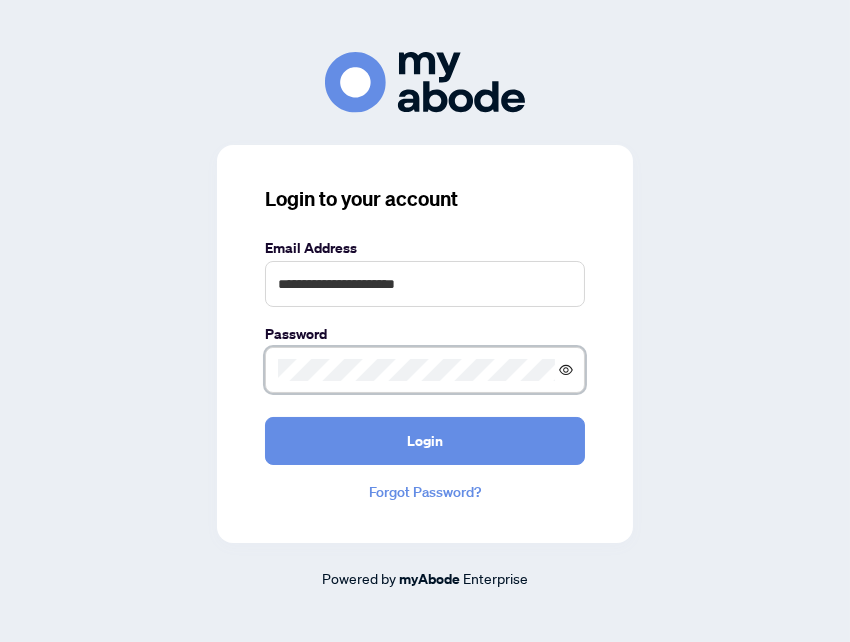 click 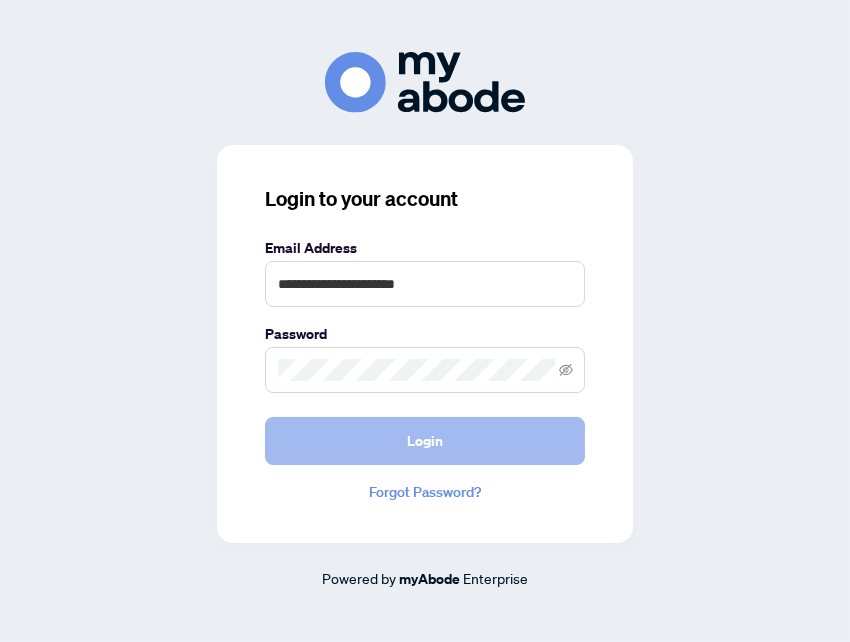 click on "Login" at bounding box center [425, 441] 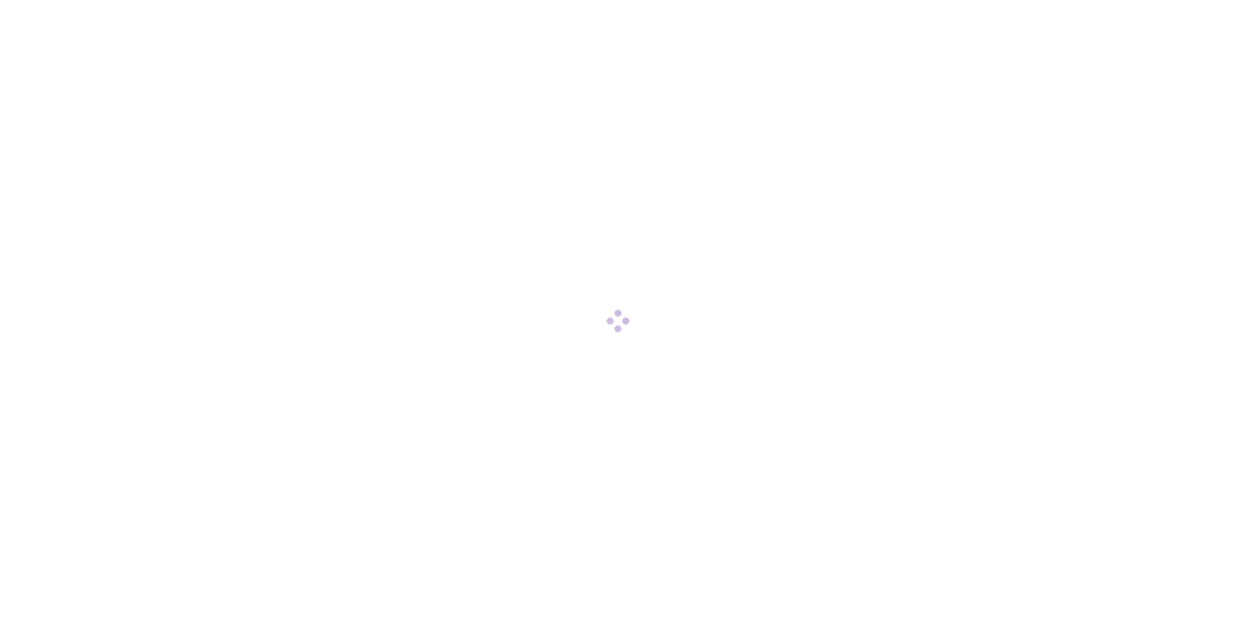 scroll, scrollTop: 0, scrollLeft: 0, axis: both 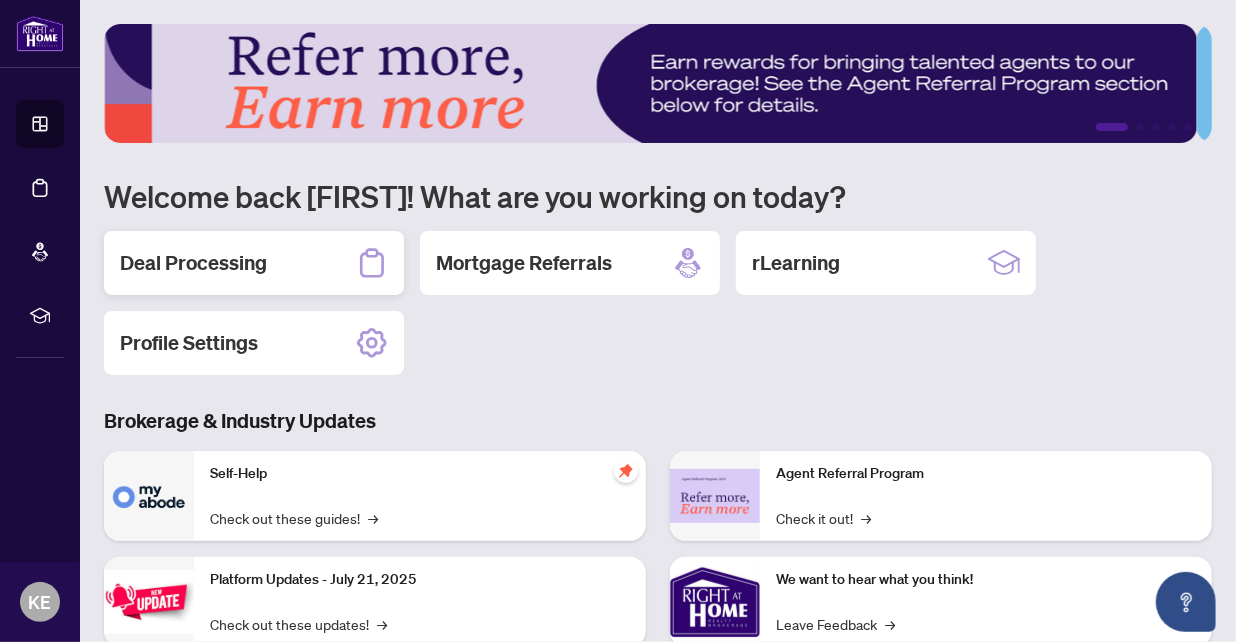 click on "Deal Processing" at bounding box center [193, 263] 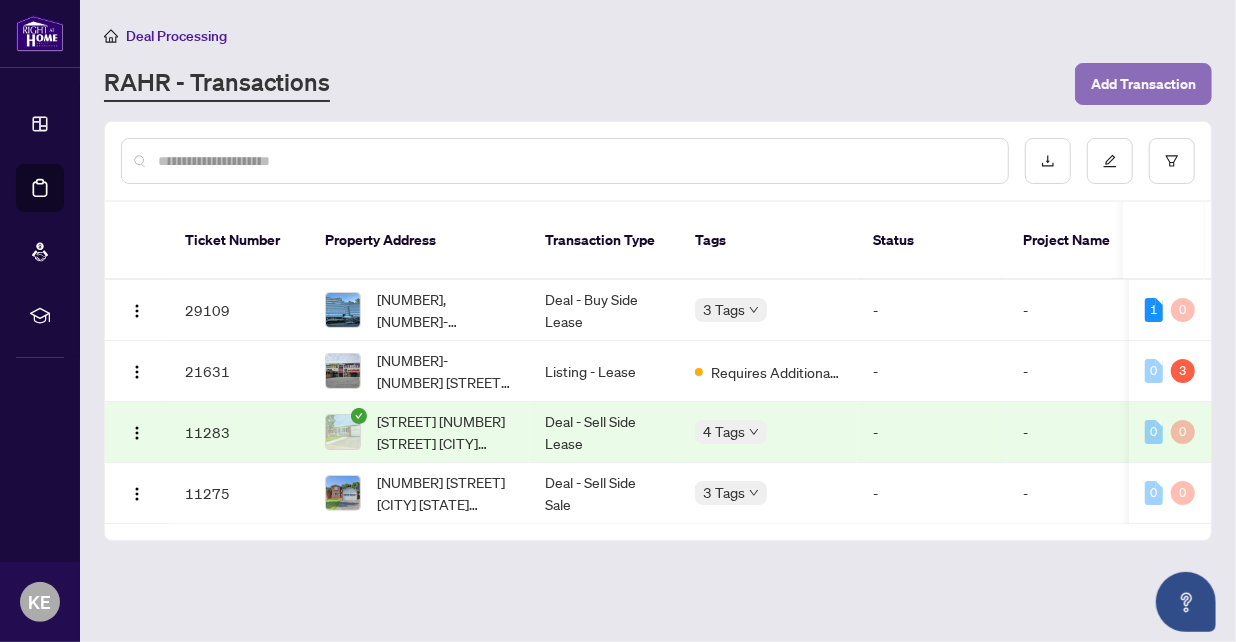 click on "Add Transaction" at bounding box center (1143, 84) 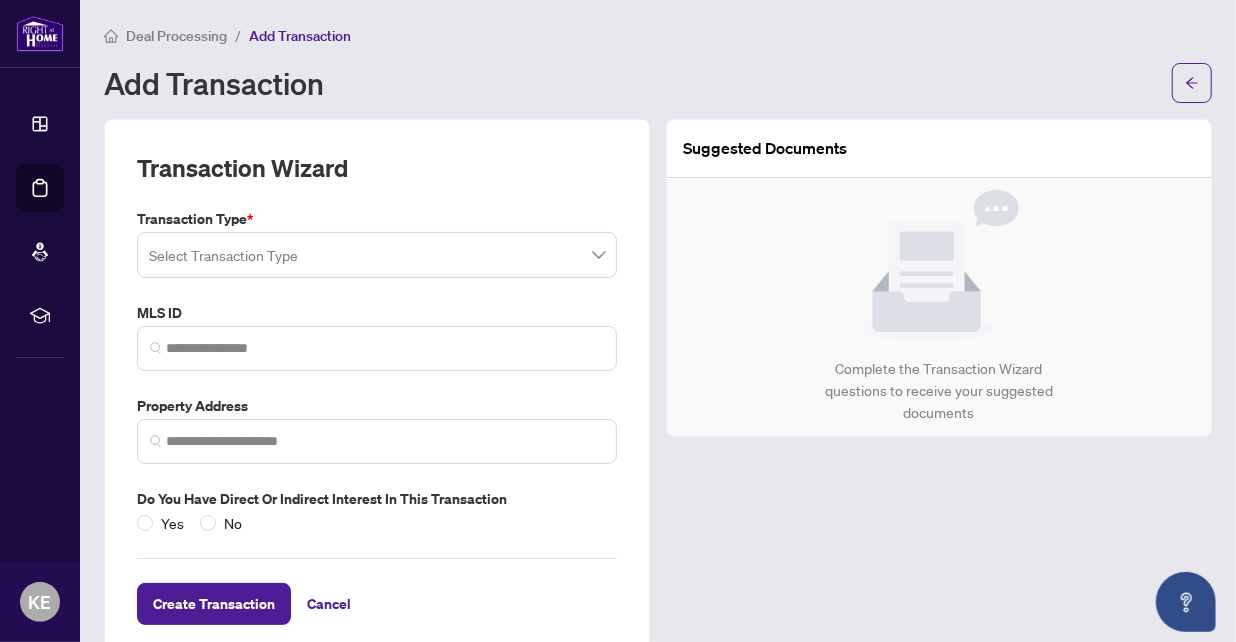 click at bounding box center (377, 255) 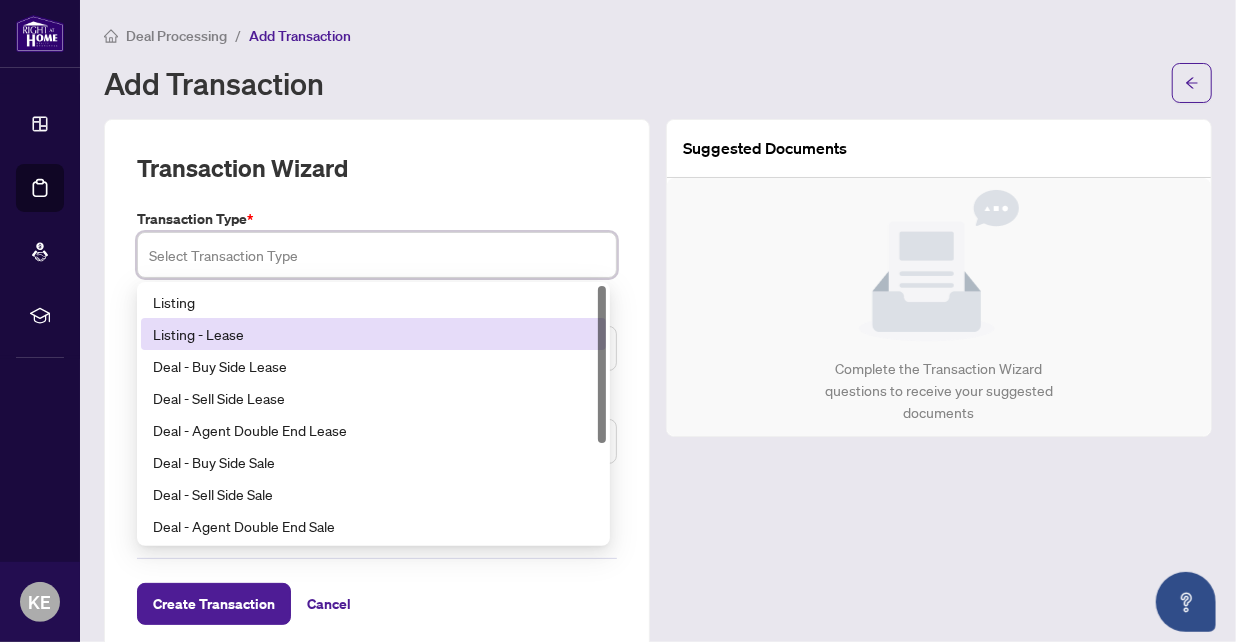 click on "Listing - Lease" at bounding box center [373, 334] 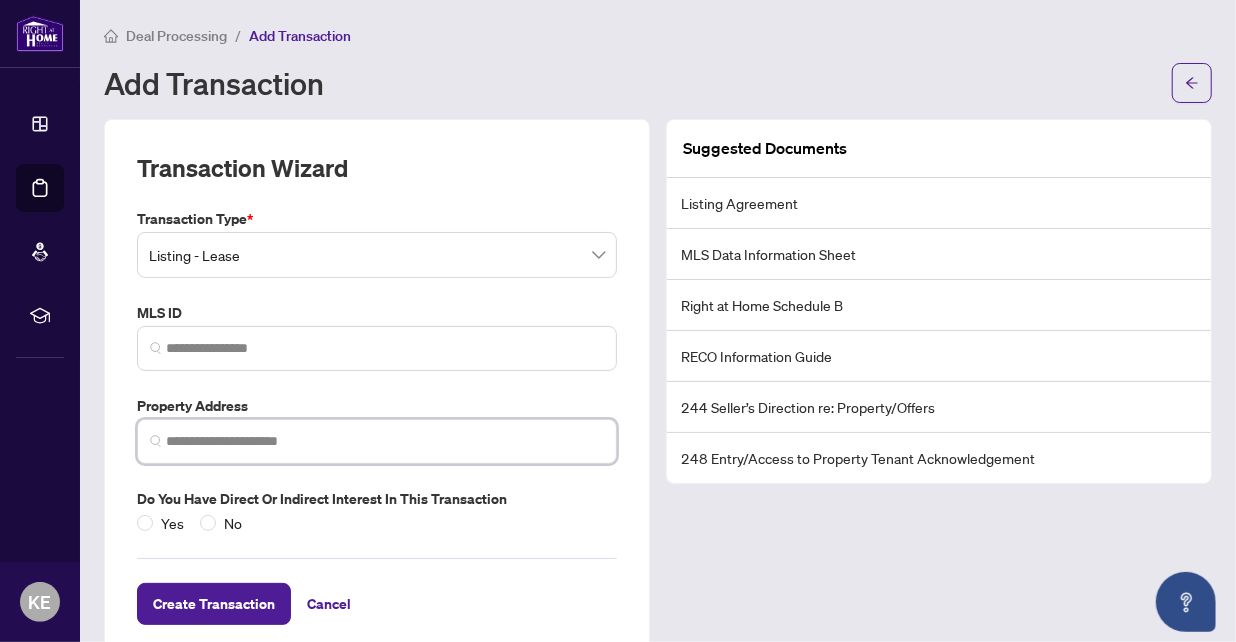 click at bounding box center (385, 441) 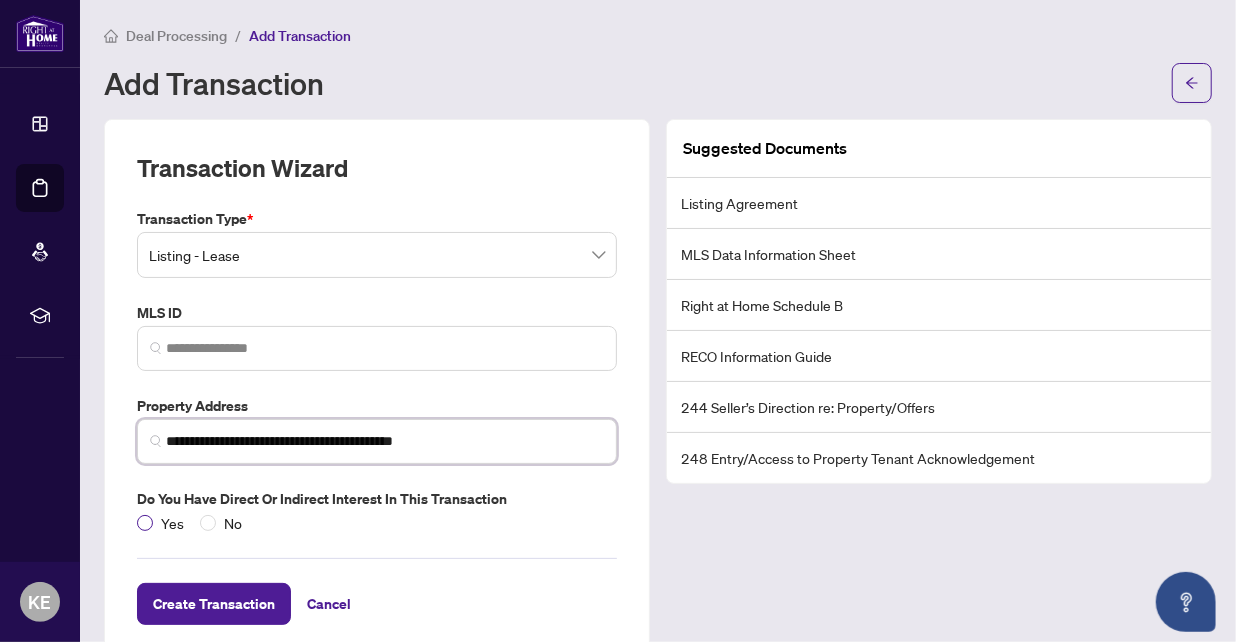 type on "**********" 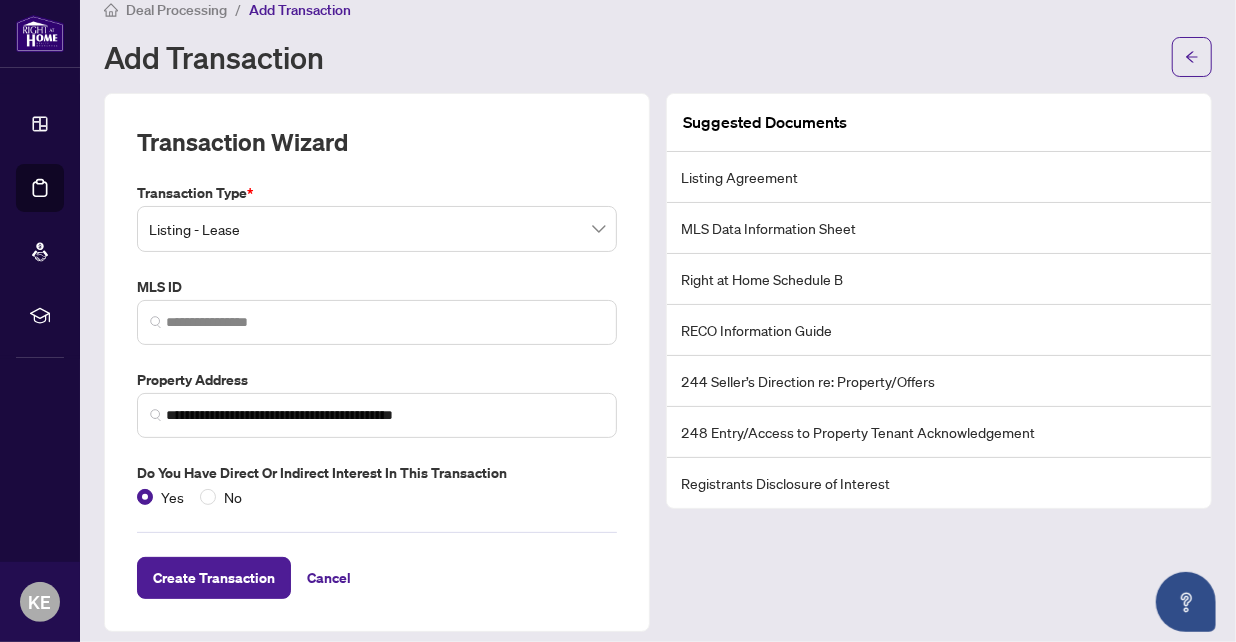 scroll, scrollTop: 35, scrollLeft: 0, axis: vertical 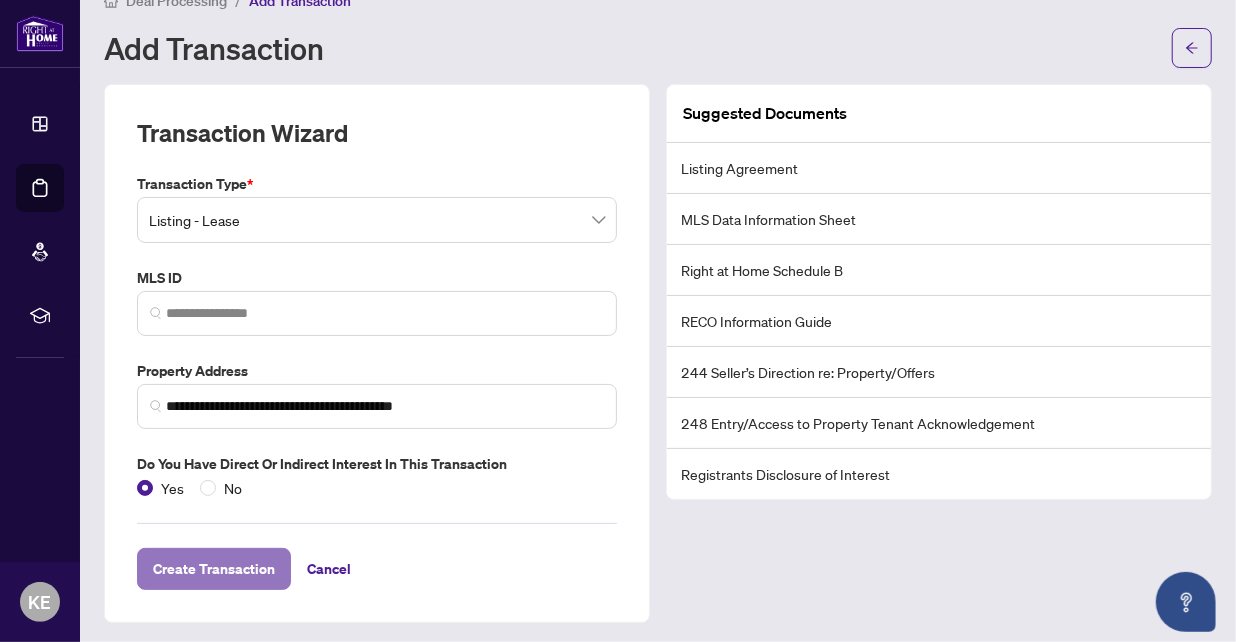 click on "Create Transaction" at bounding box center (214, 569) 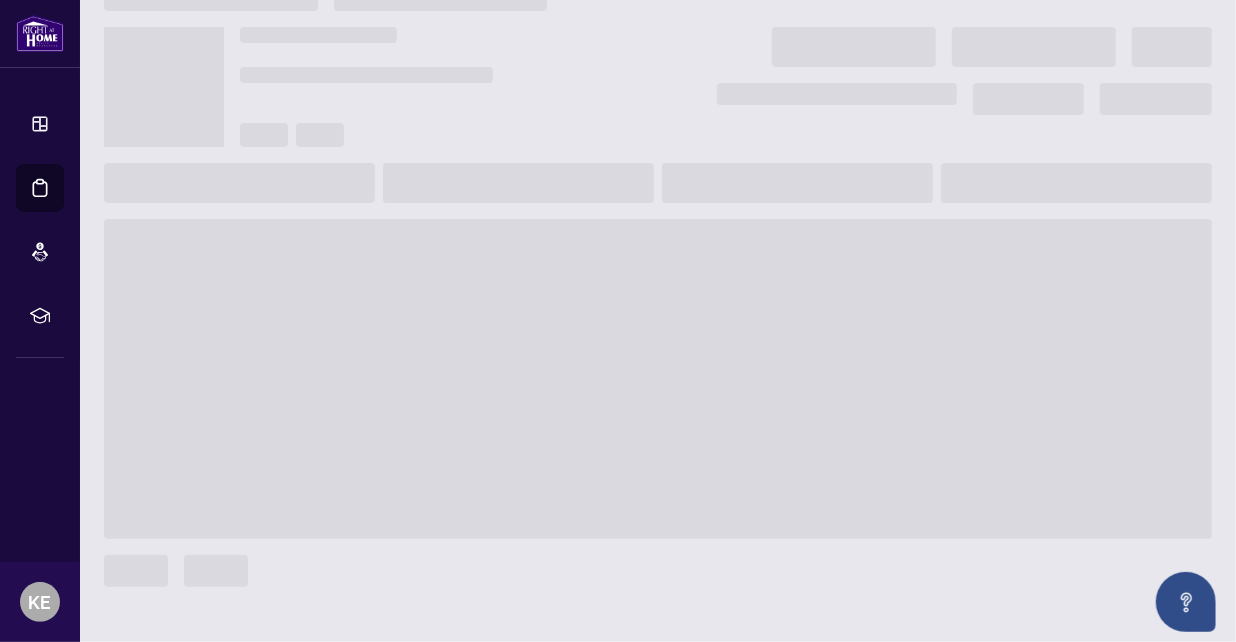 scroll, scrollTop: 0, scrollLeft: 0, axis: both 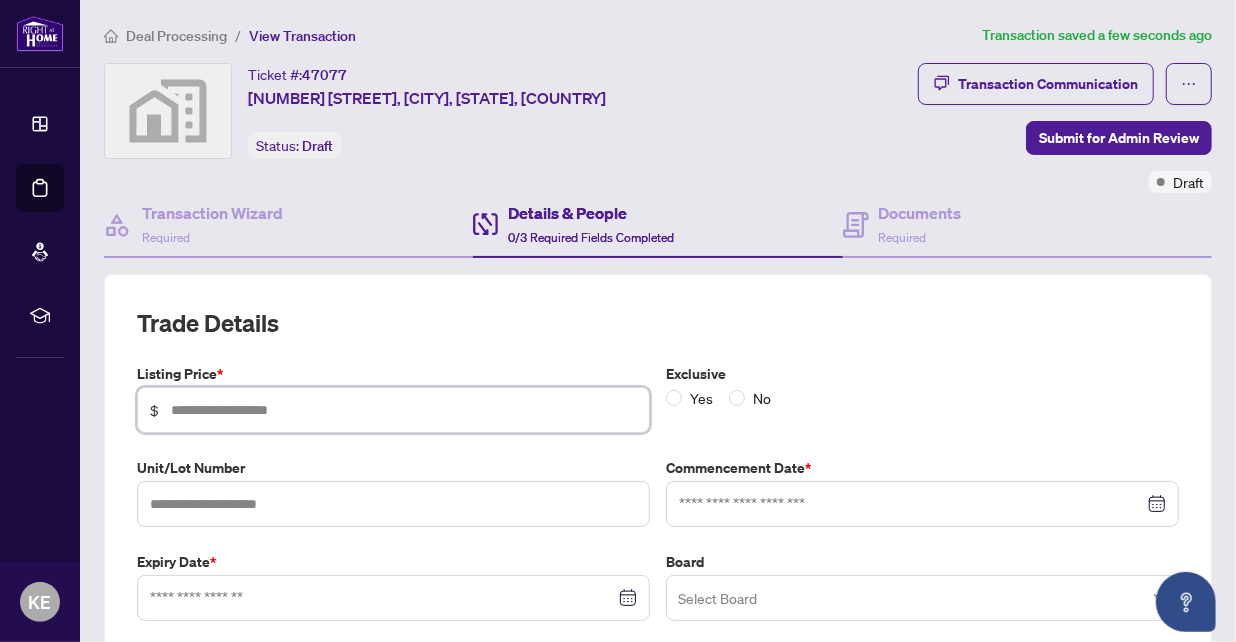 click at bounding box center (404, 410) 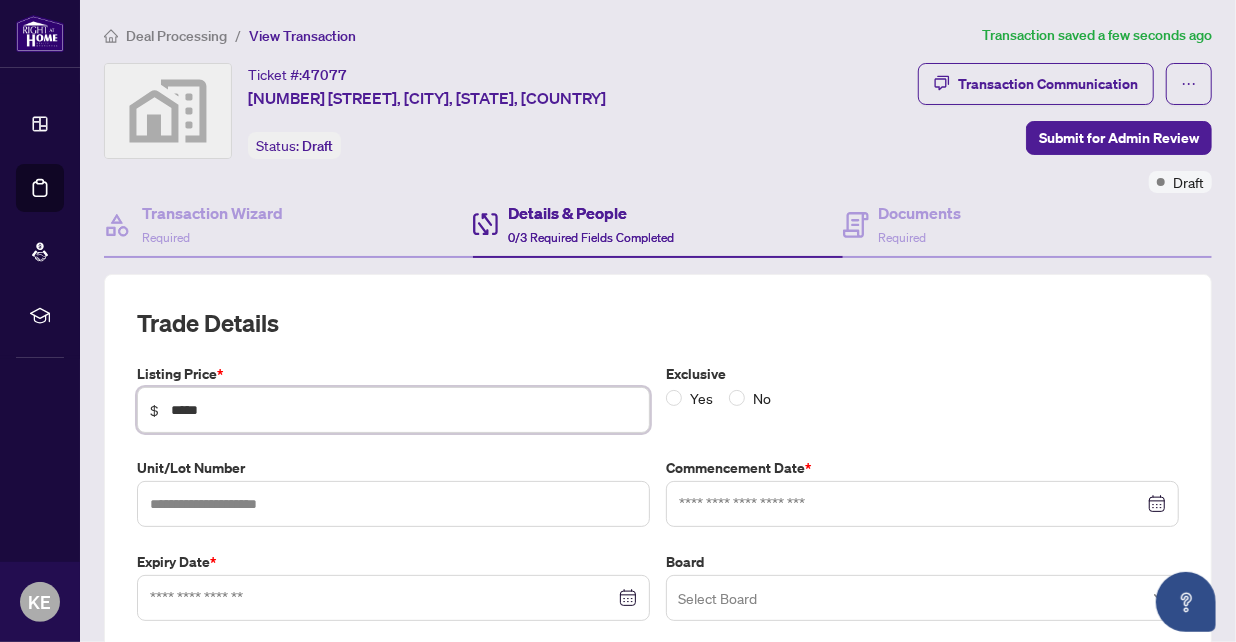 type on "*****" 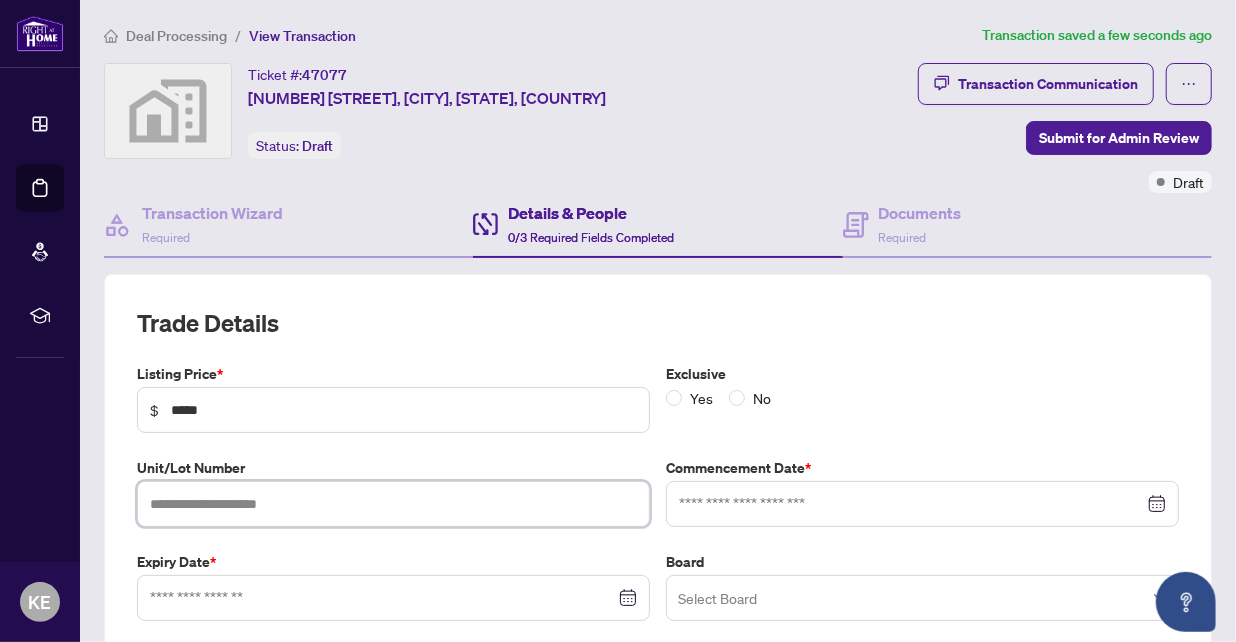 click at bounding box center (393, 504) 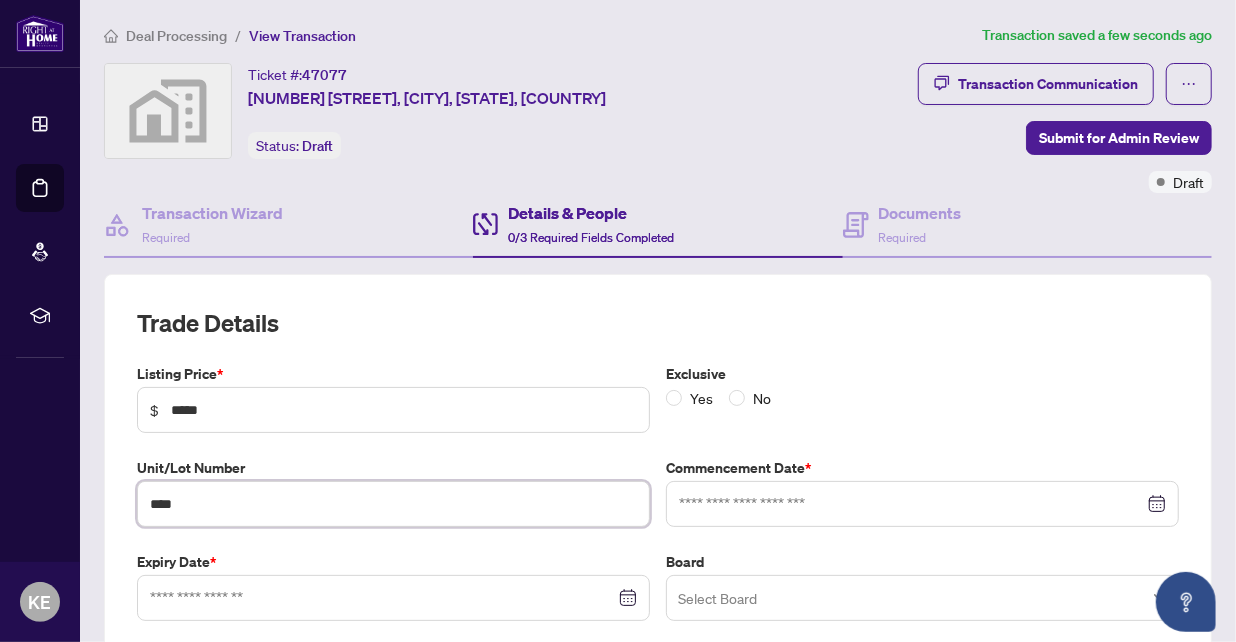scroll, scrollTop: 266, scrollLeft: 0, axis: vertical 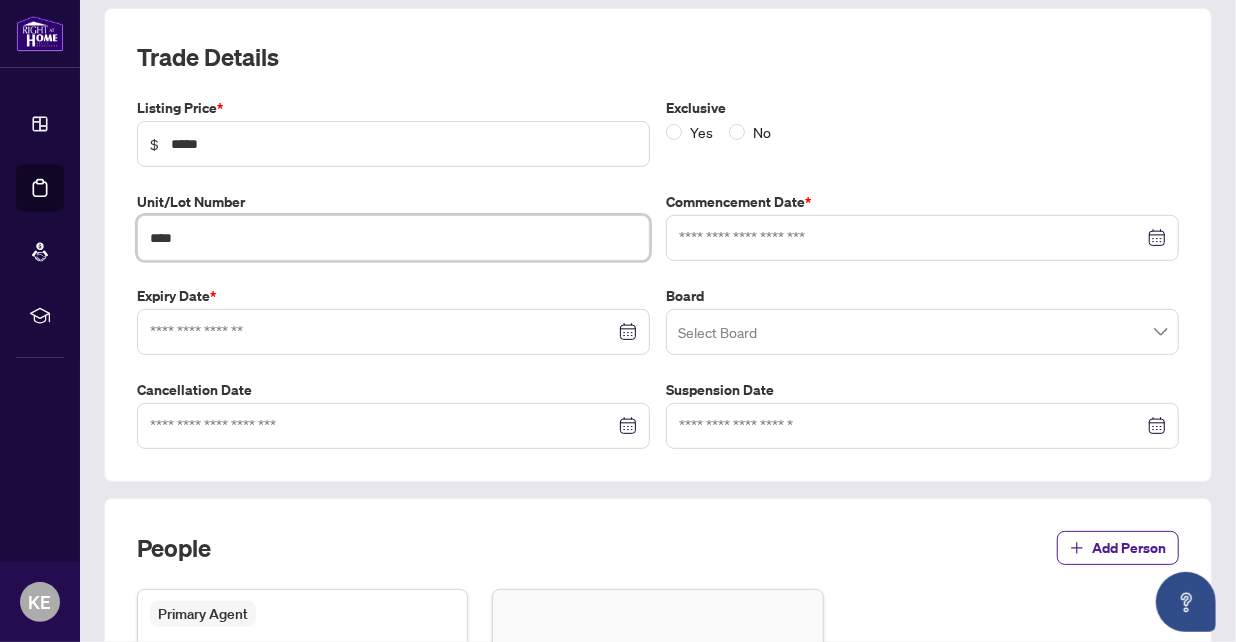 type on "****" 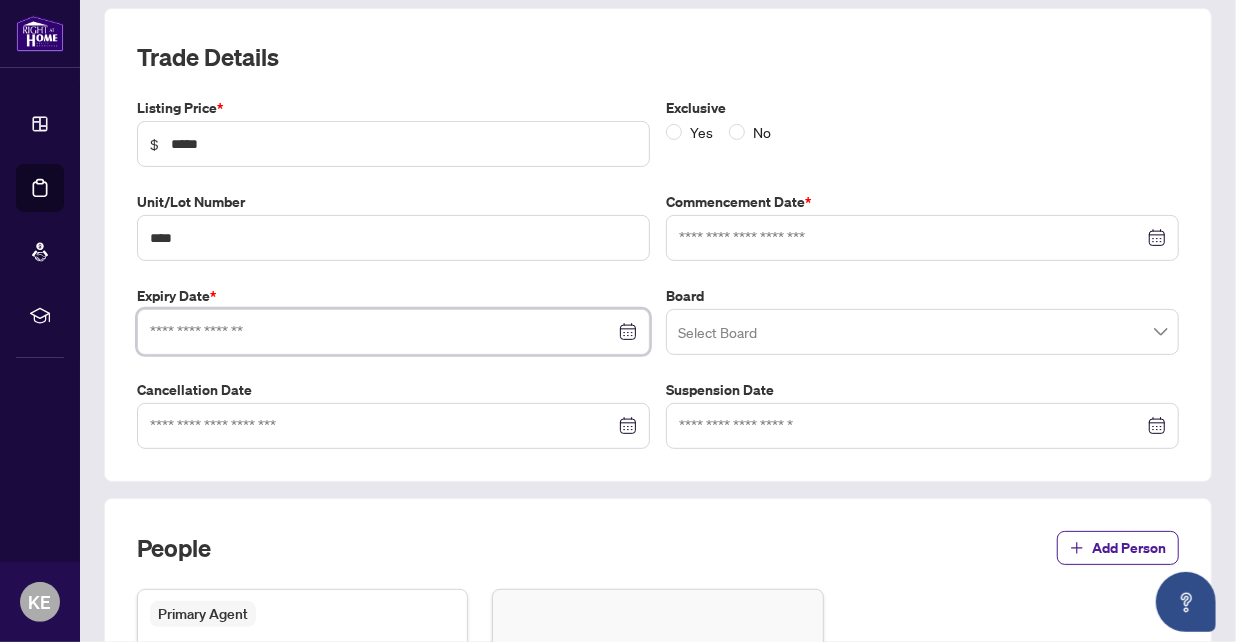 click at bounding box center (382, 332) 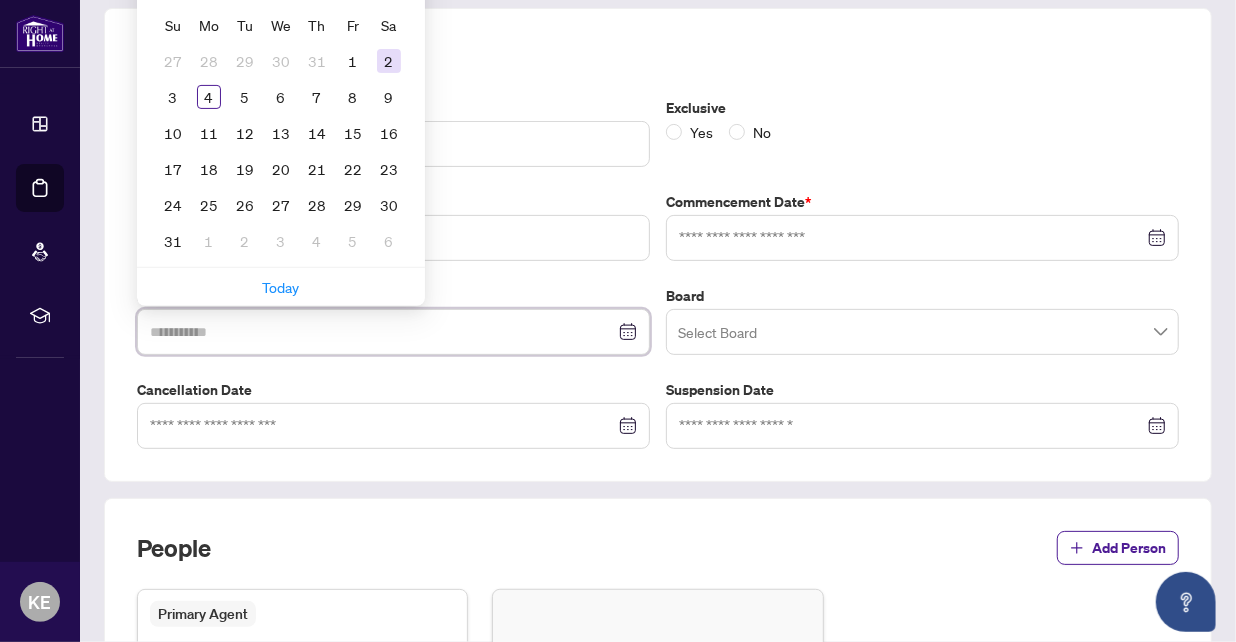 type on "**********" 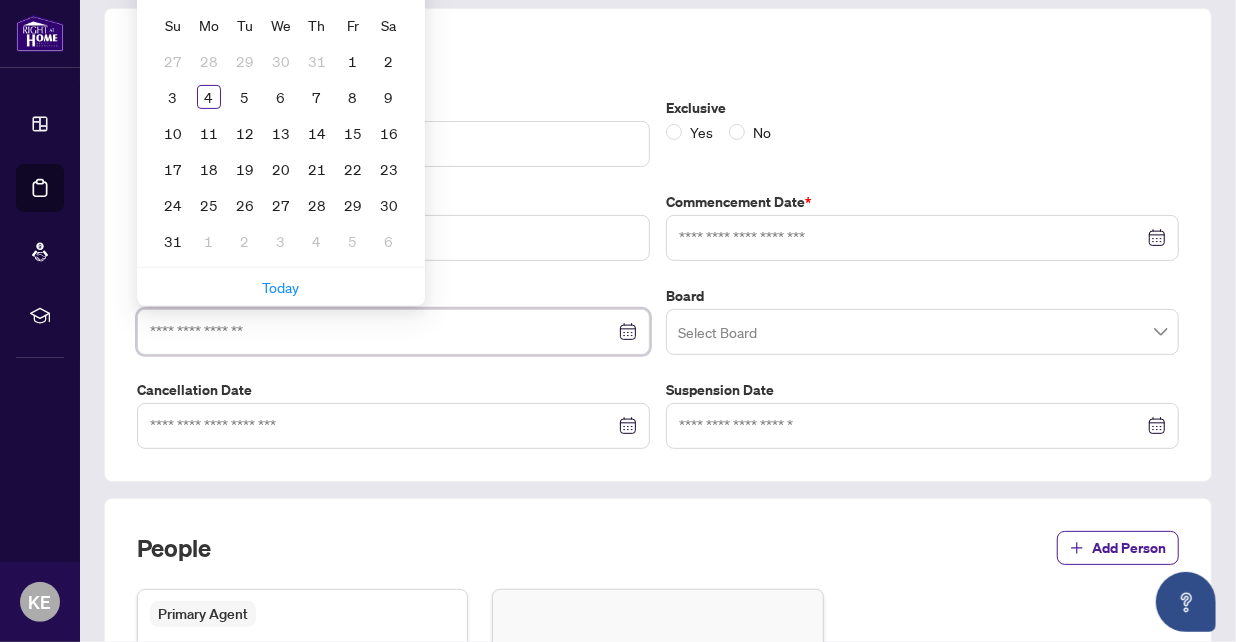 scroll, scrollTop: 0, scrollLeft: 0, axis: both 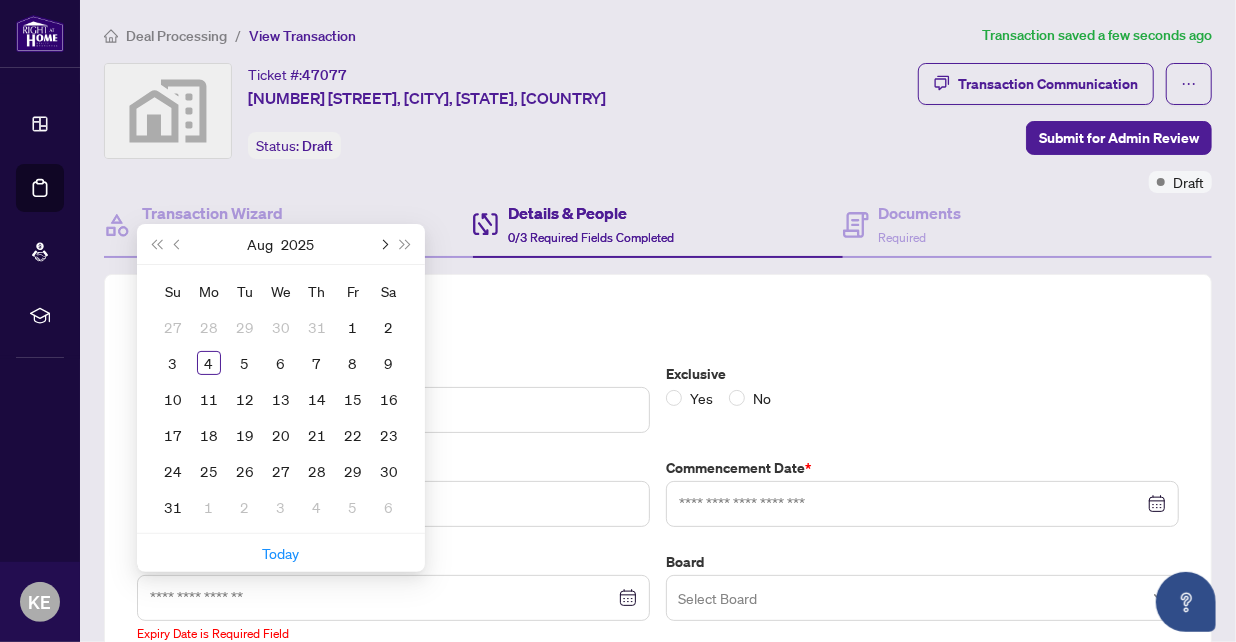 click at bounding box center (383, 244) 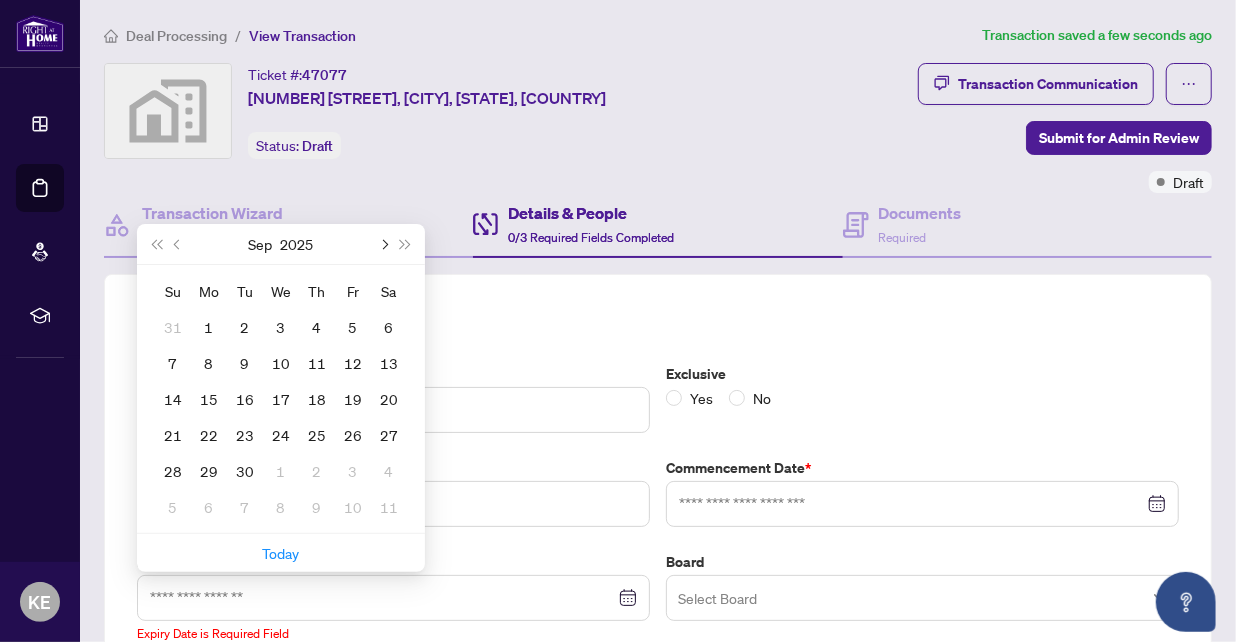 click at bounding box center [383, 244] 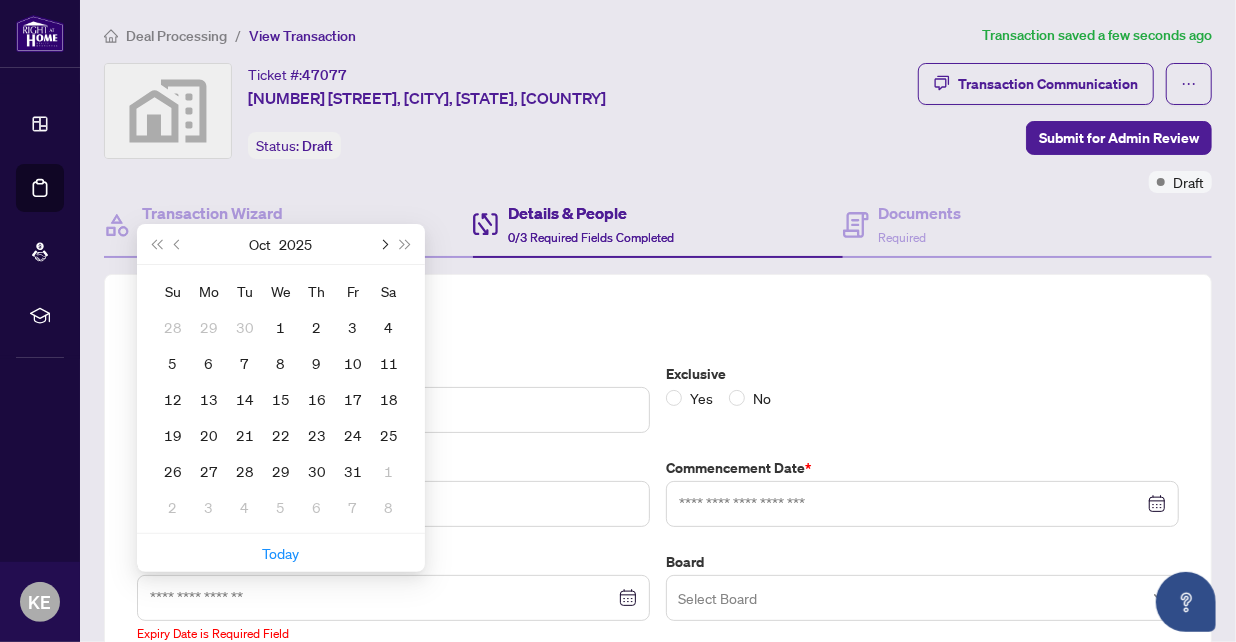 click at bounding box center [383, 244] 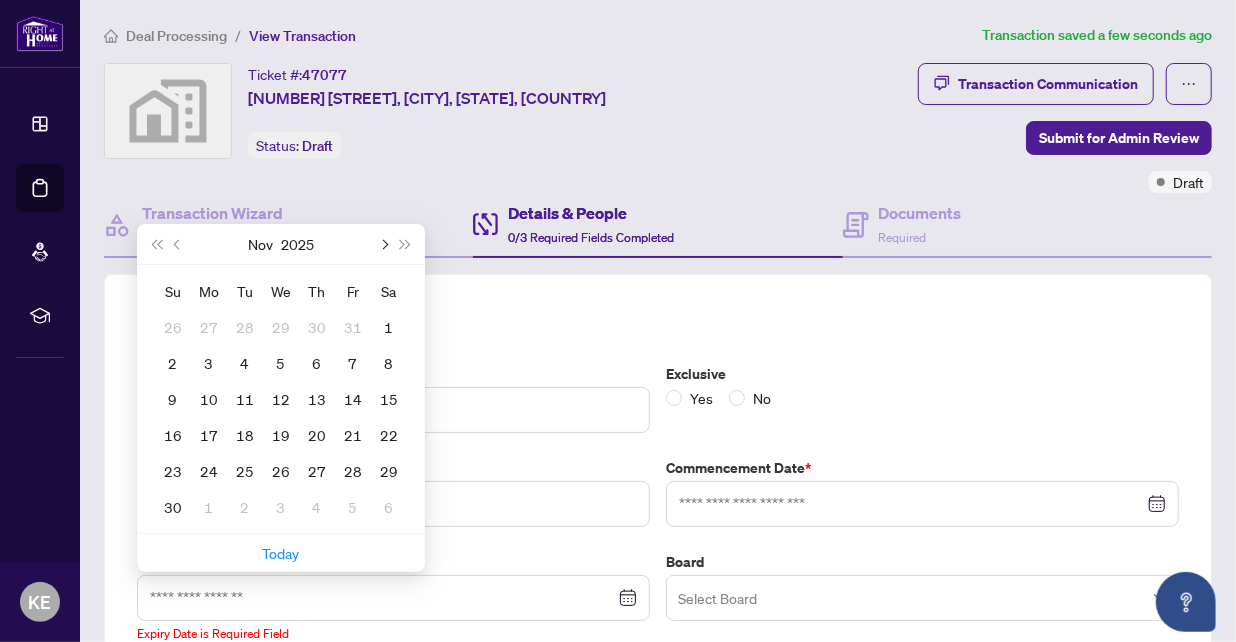 click at bounding box center [383, 244] 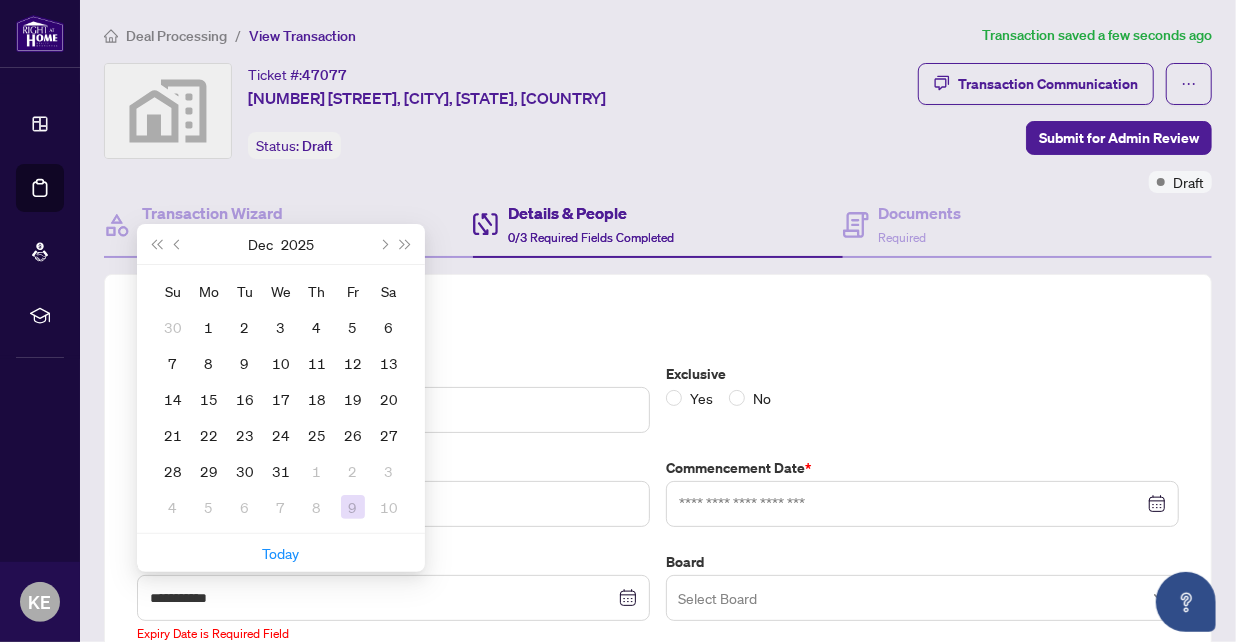 type on "**********" 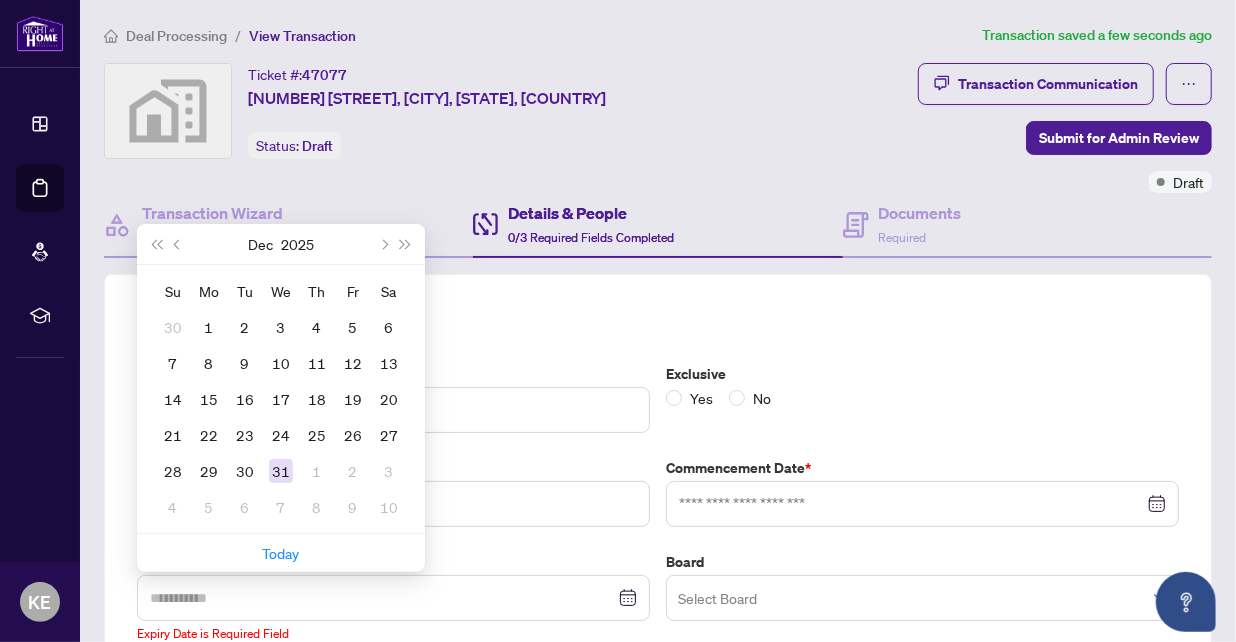 type on "**********" 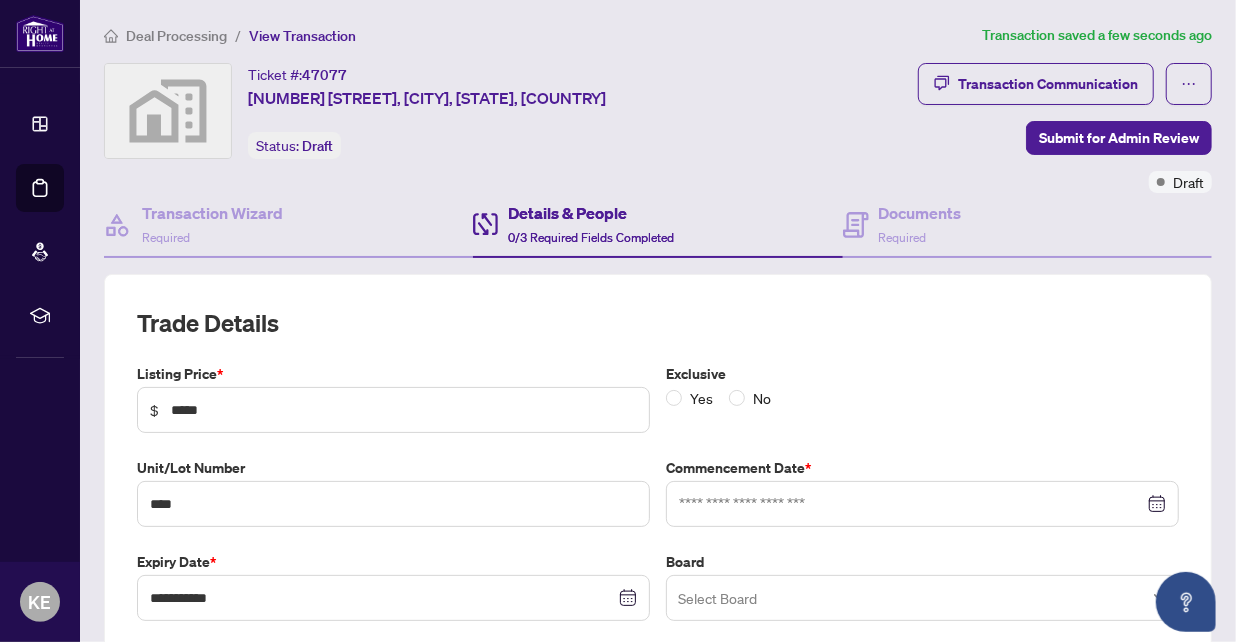 scroll, scrollTop: 266, scrollLeft: 0, axis: vertical 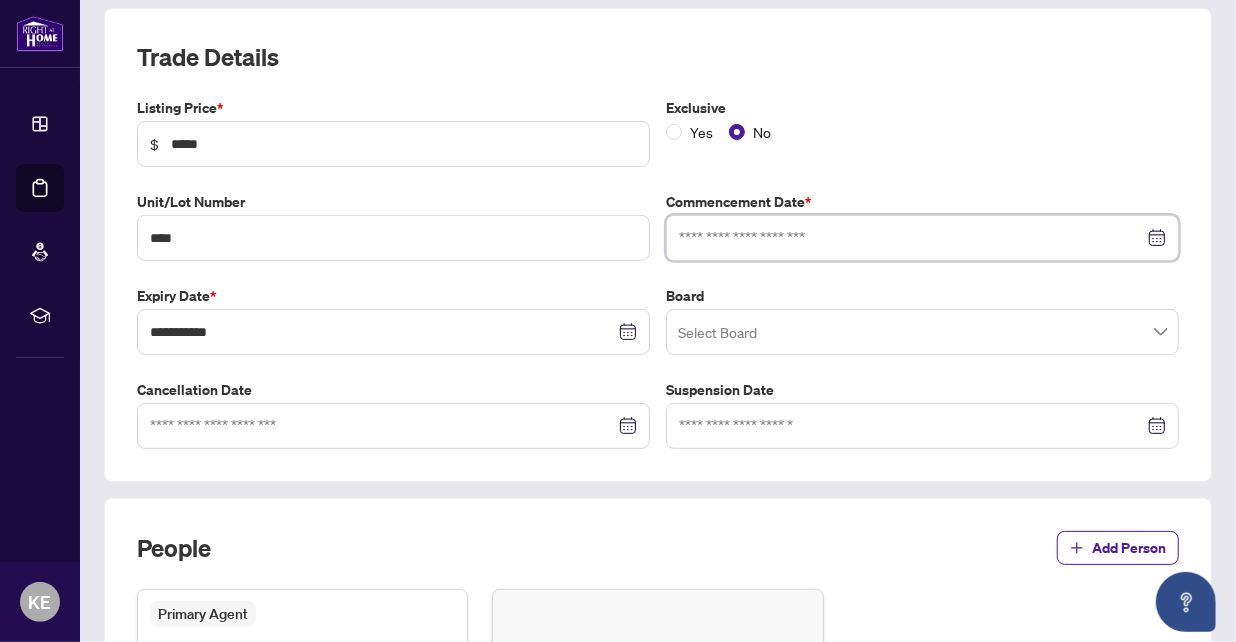 click at bounding box center (911, 238) 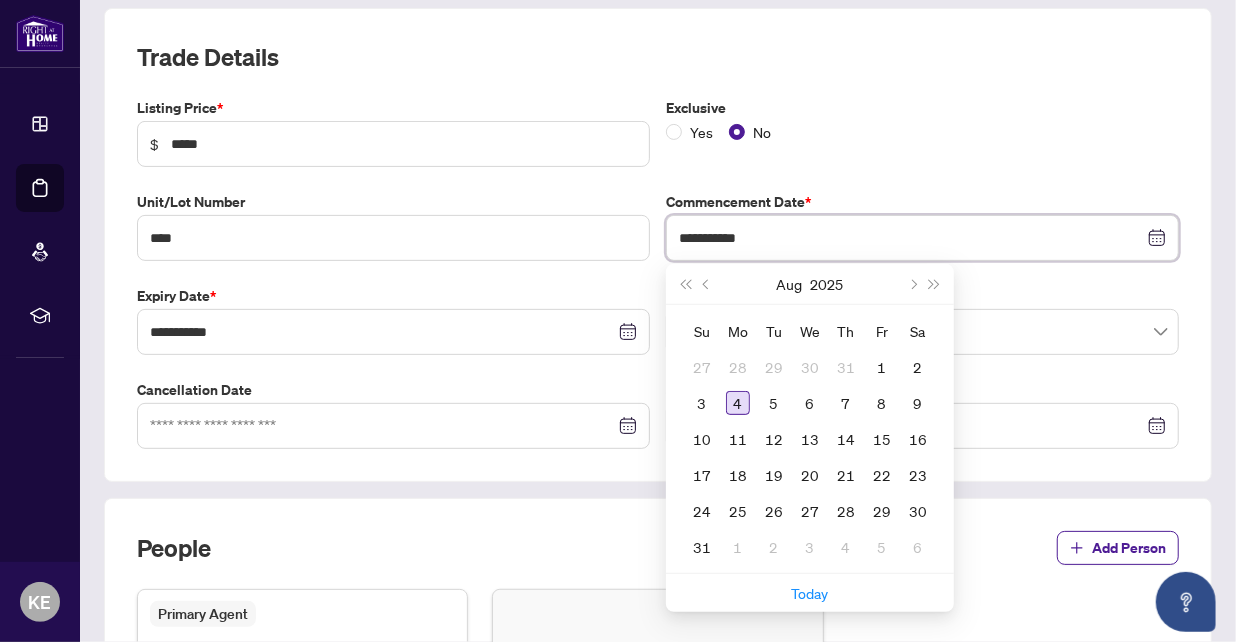 type on "**********" 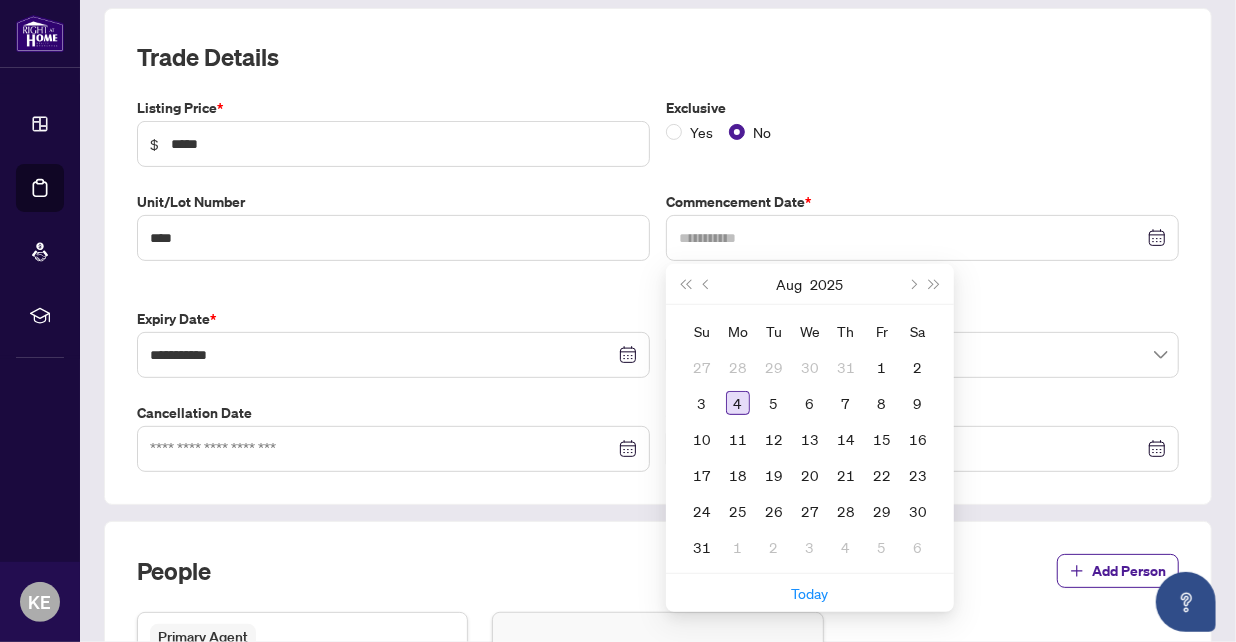 click on "4" at bounding box center [738, 403] 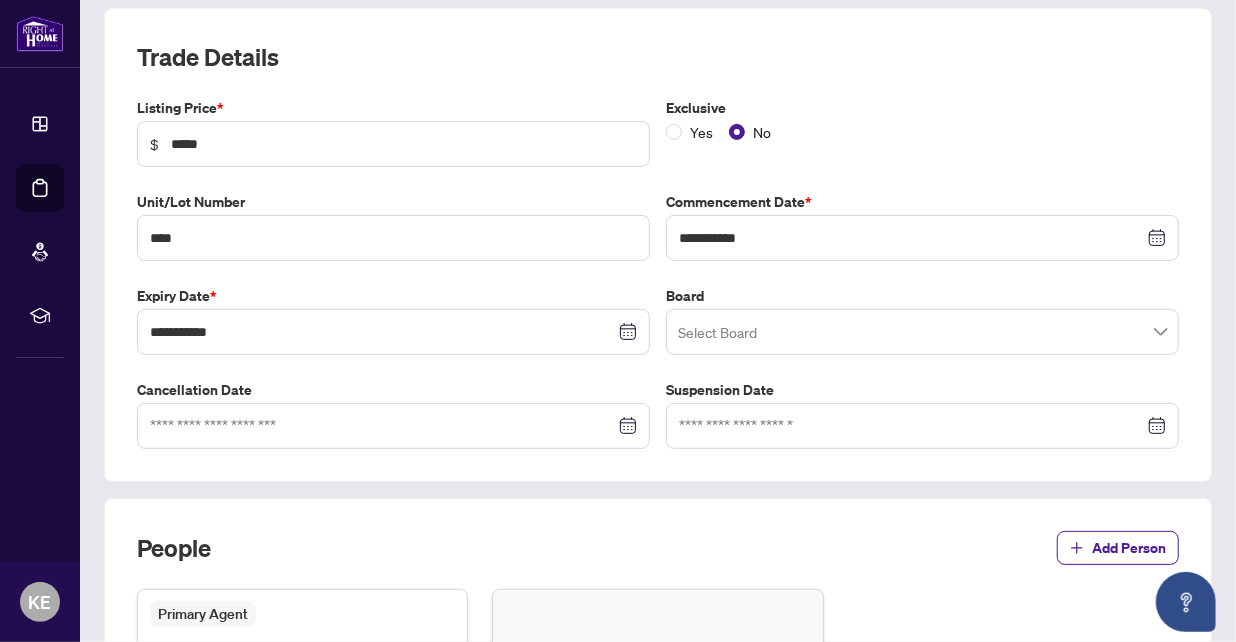 click at bounding box center (922, 332) 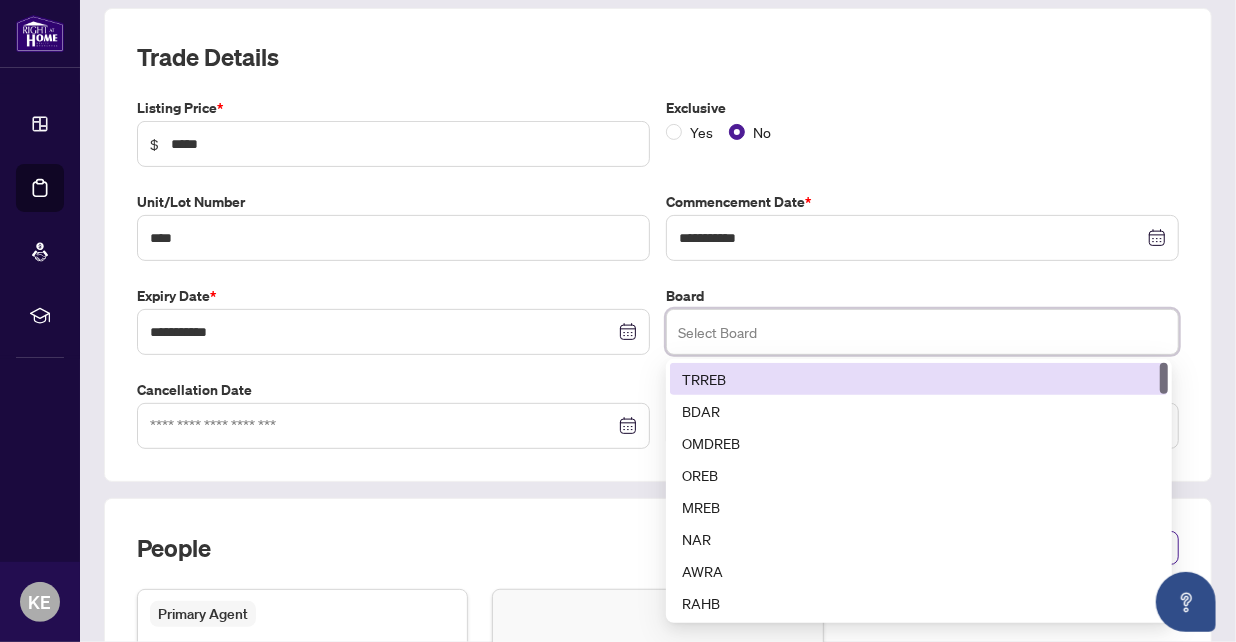 click on "TRREB" at bounding box center (919, 379) 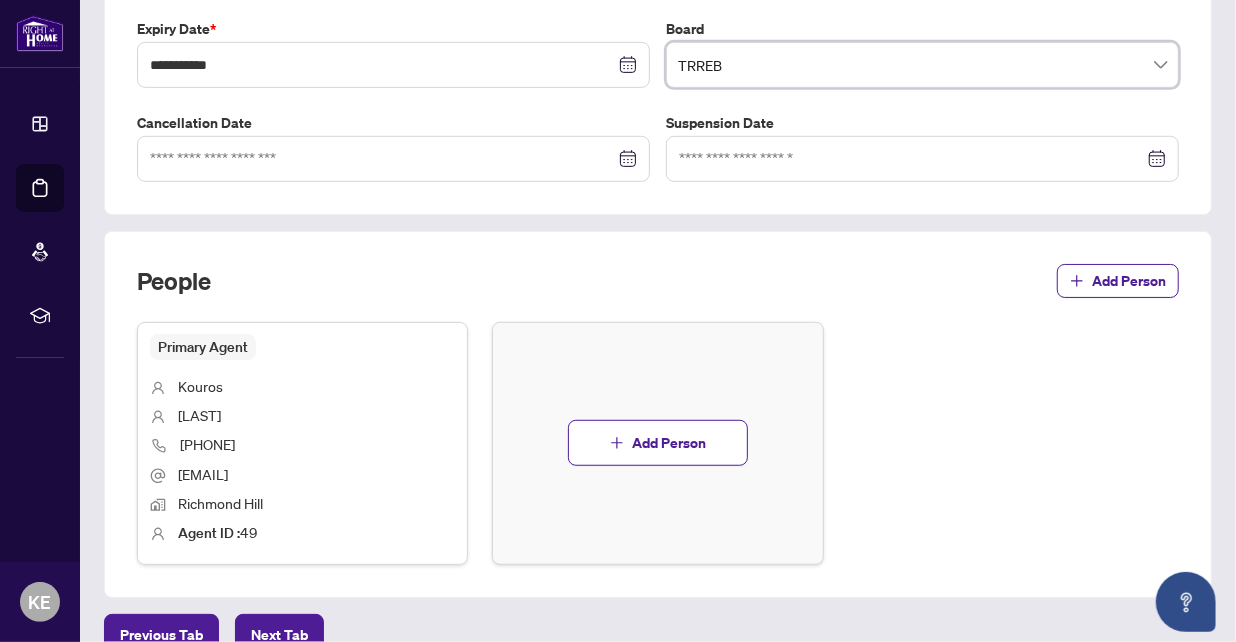 scroll, scrollTop: 631, scrollLeft: 0, axis: vertical 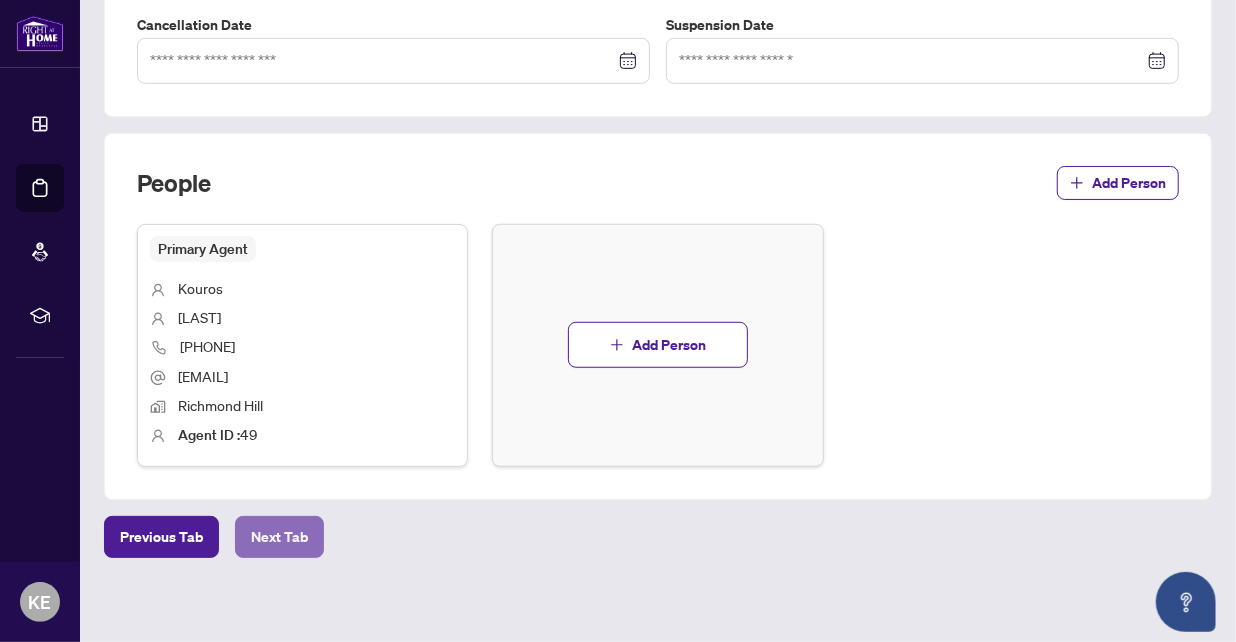 click on "Next Tab" at bounding box center (279, 537) 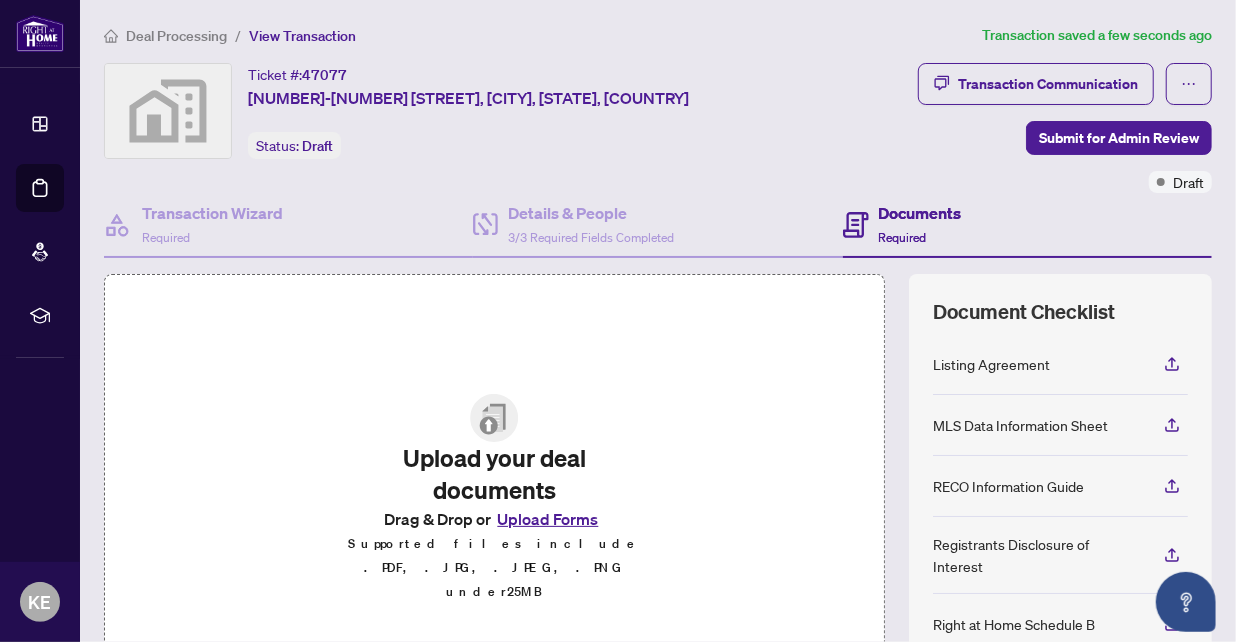 scroll, scrollTop: 230, scrollLeft: 0, axis: vertical 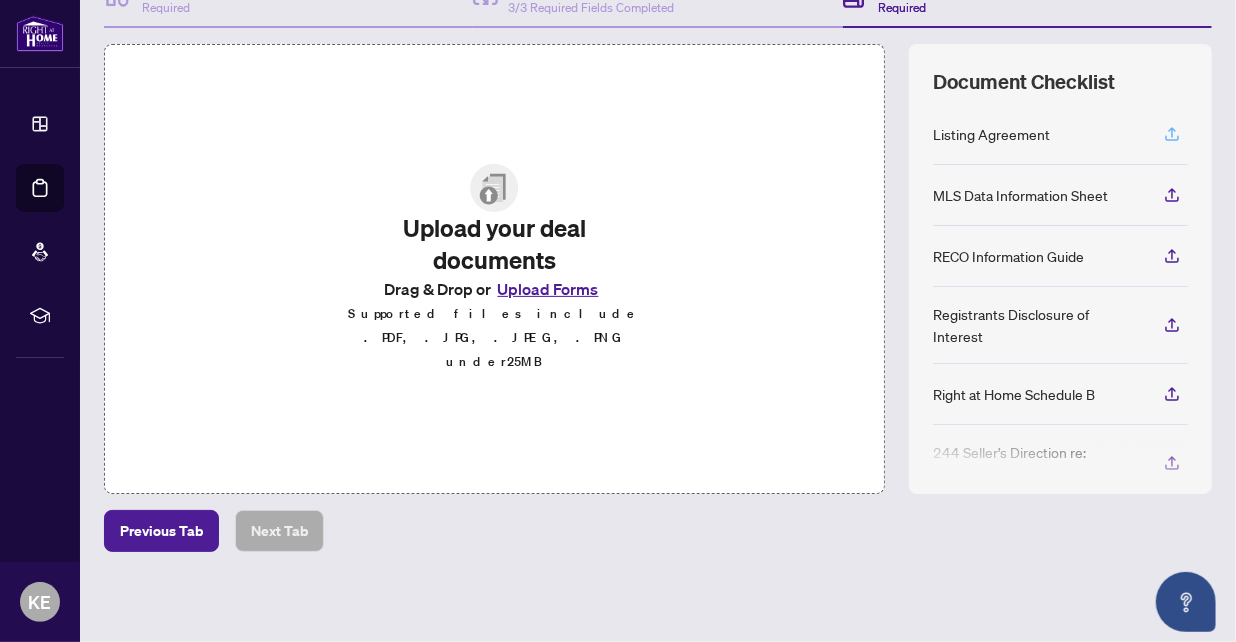 click 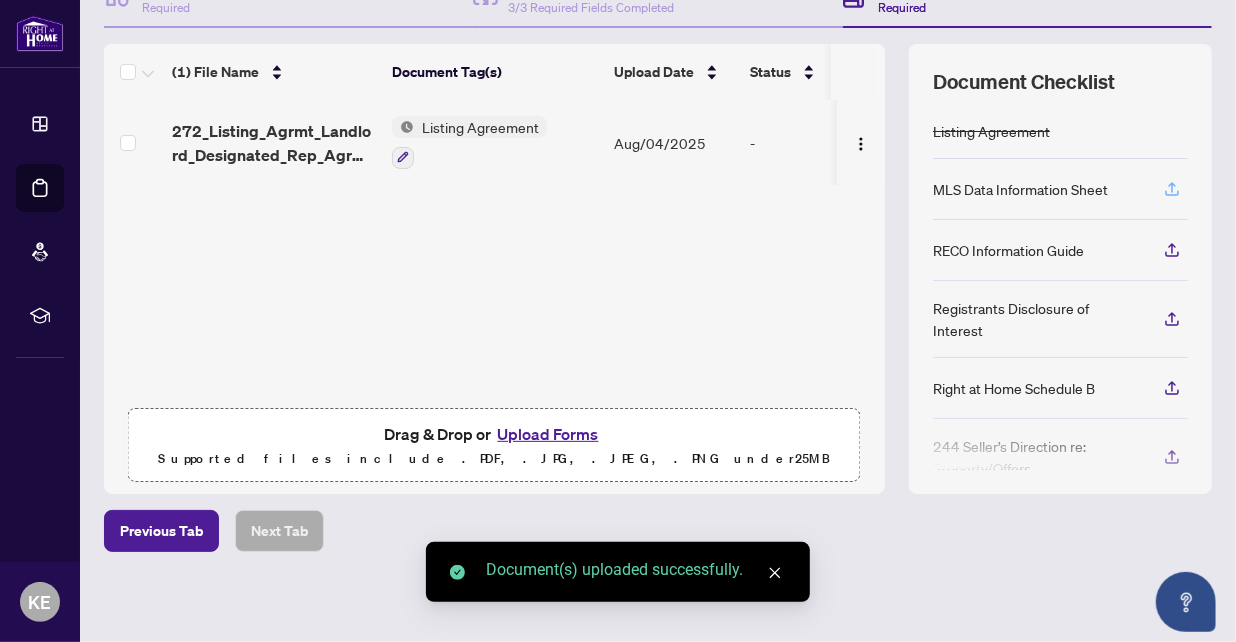 click 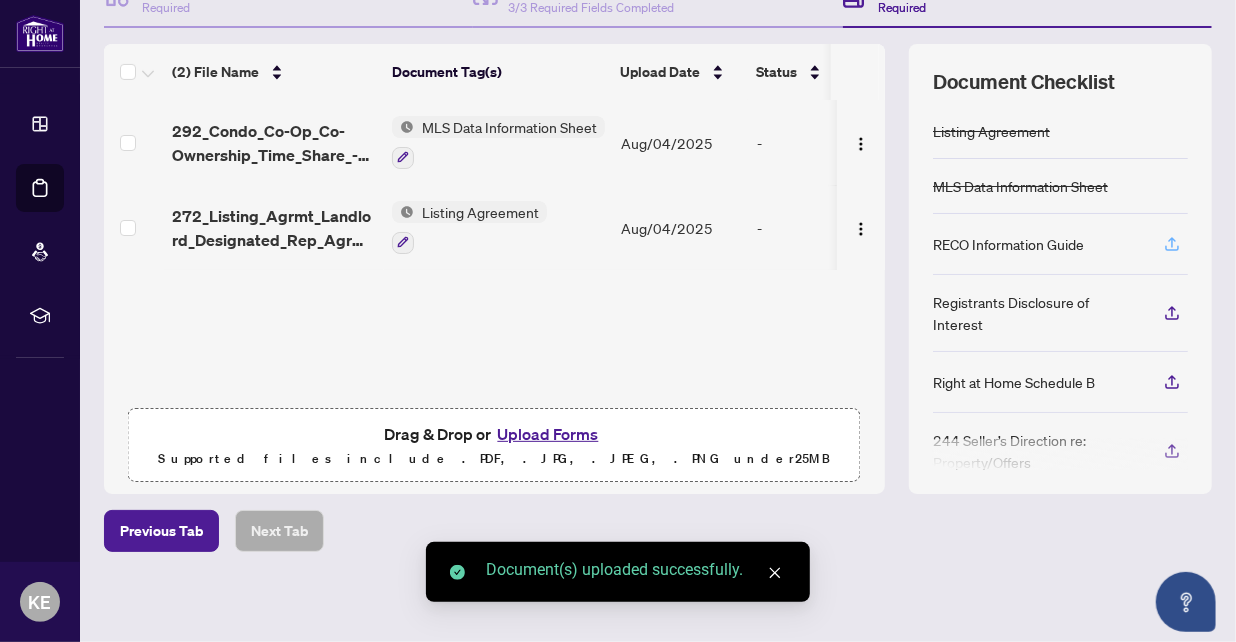 click 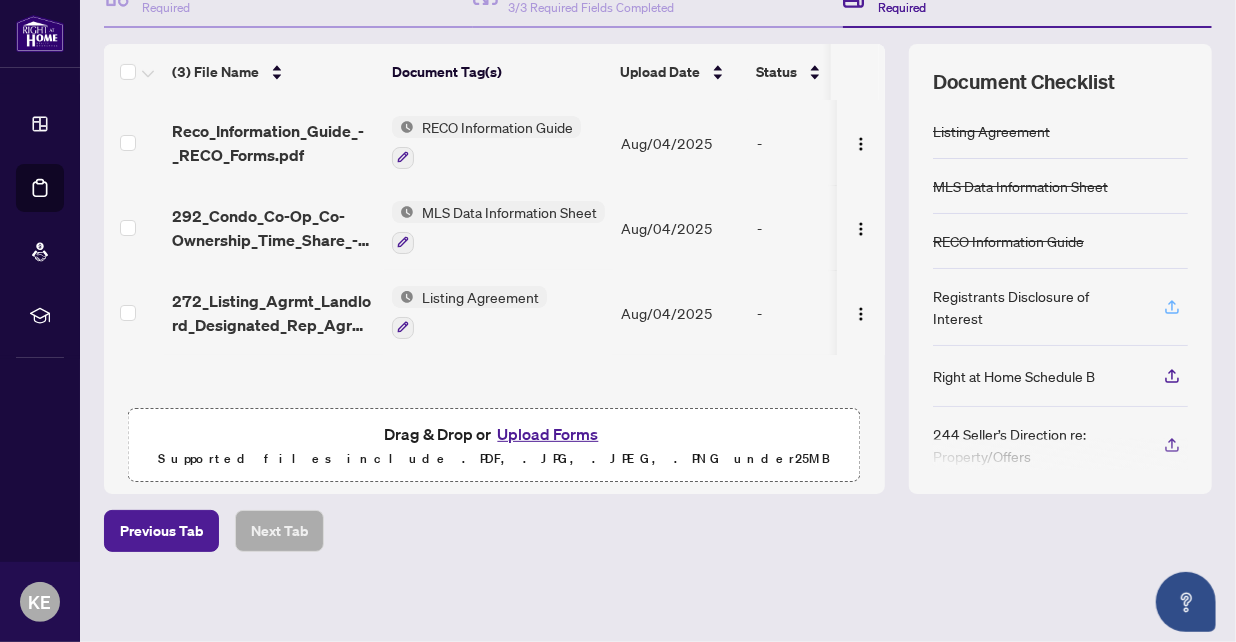 click 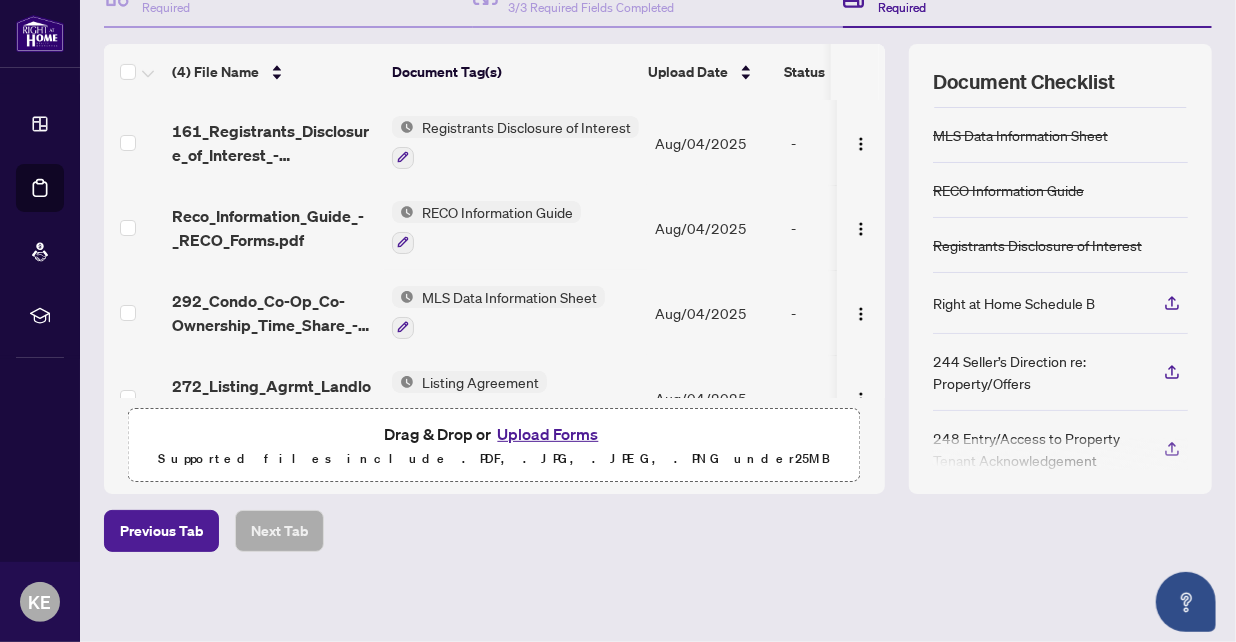 scroll, scrollTop: 73, scrollLeft: 0, axis: vertical 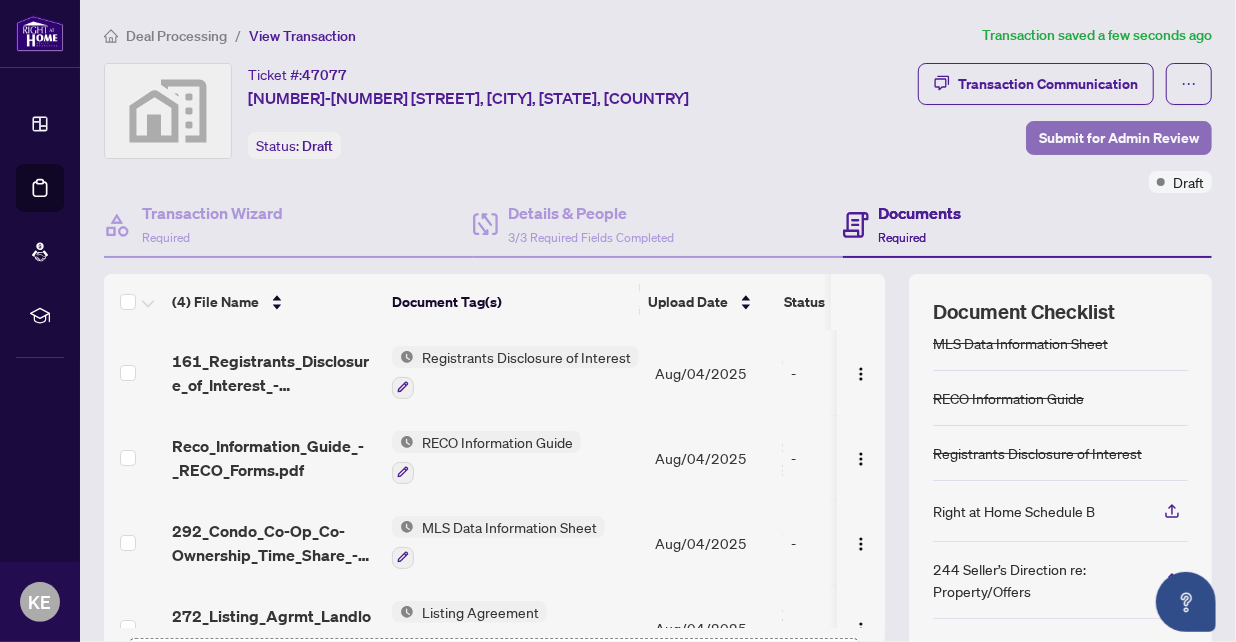 click on "Submit for Admin Review" at bounding box center (1119, 138) 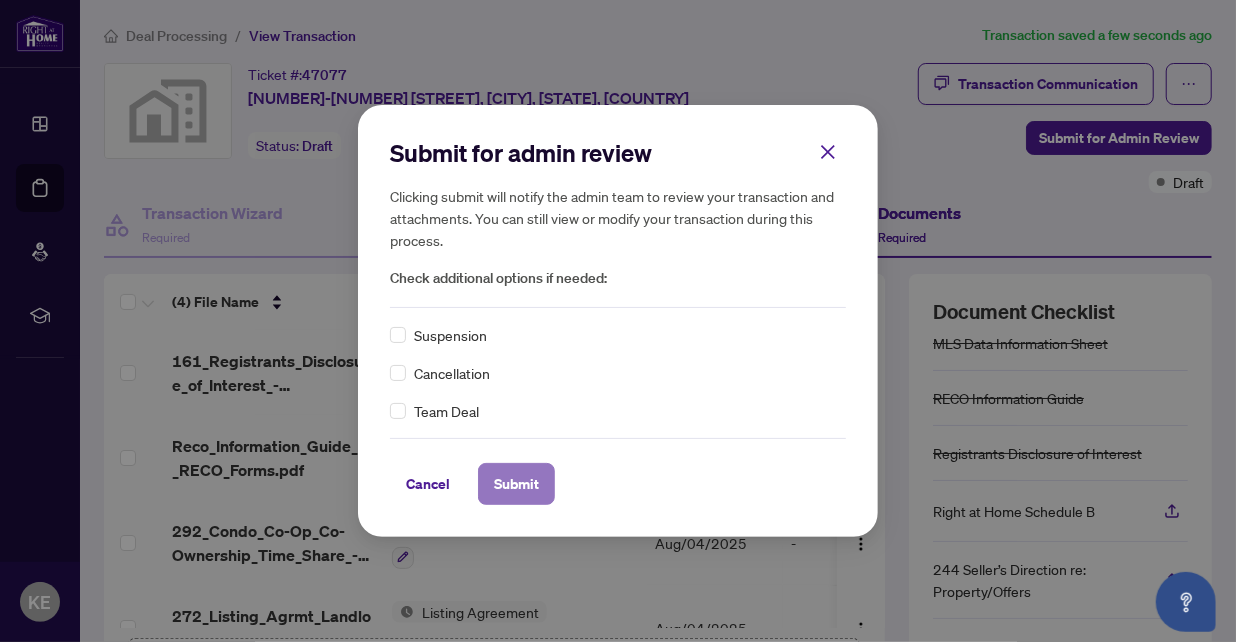 click on "Submit" at bounding box center [516, 484] 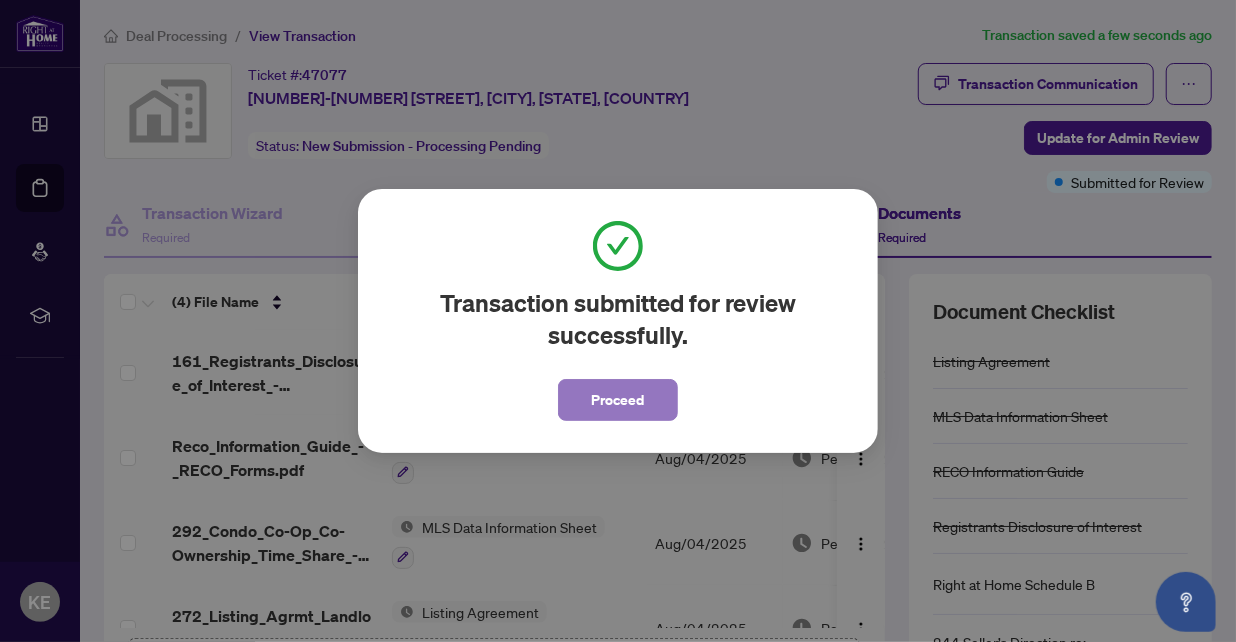 click on "Proceed" at bounding box center (618, 400) 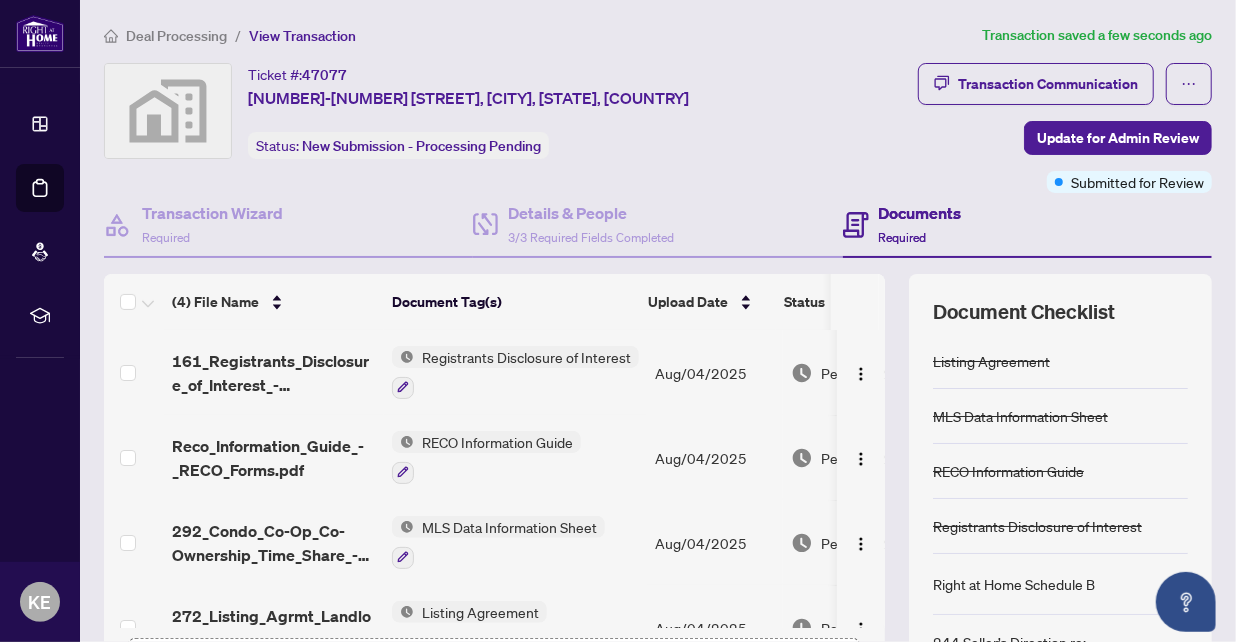 scroll, scrollTop: 230, scrollLeft: 0, axis: vertical 